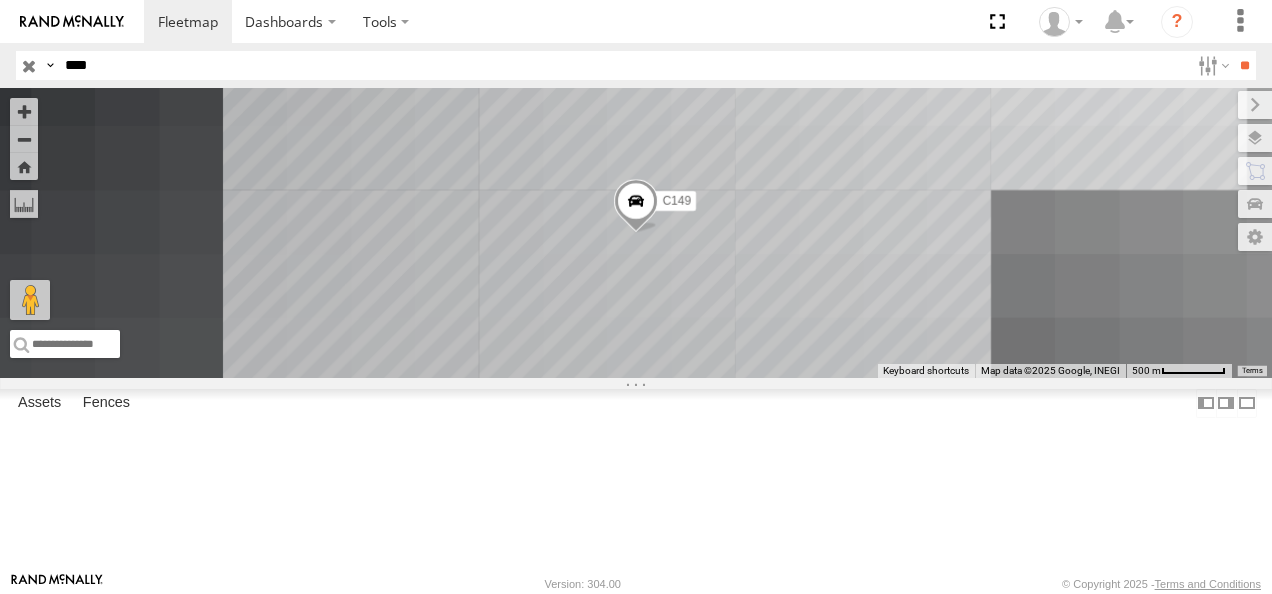 scroll, scrollTop: 0, scrollLeft: 0, axis: both 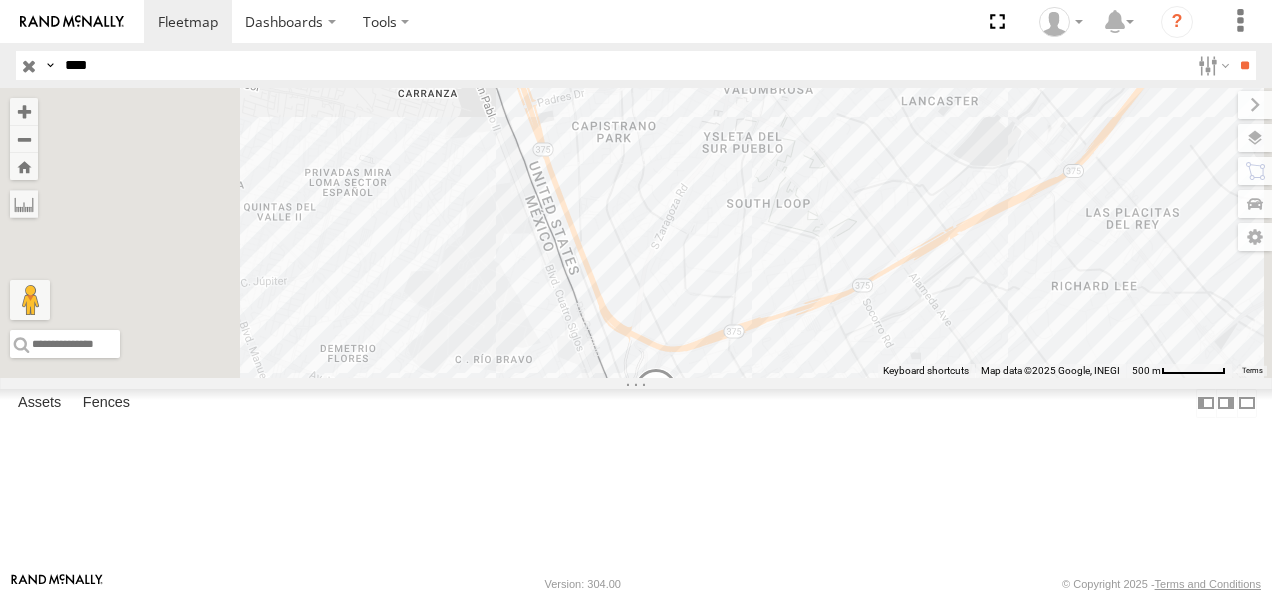 drag, startPoint x: 829, startPoint y: 271, endPoint x: 841, endPoint y: 463, distance: 192.37463 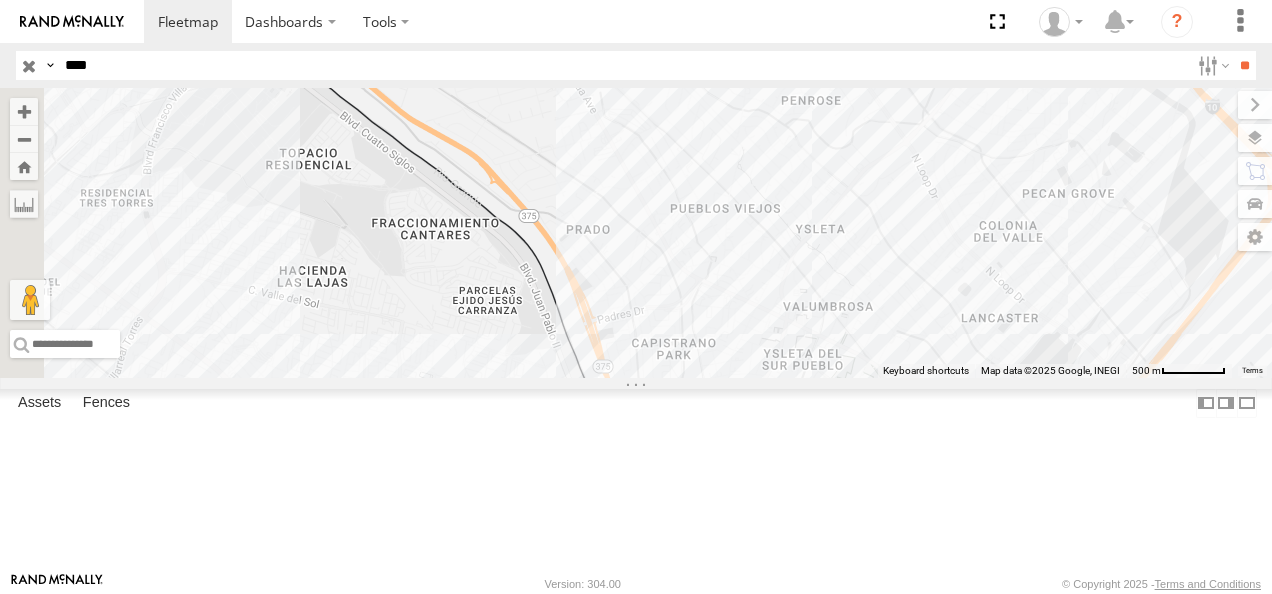 drag, startPoint x: 758, startPoint y: 248, endPoint x: 819, endPoint y: 472, distance: 232.15727 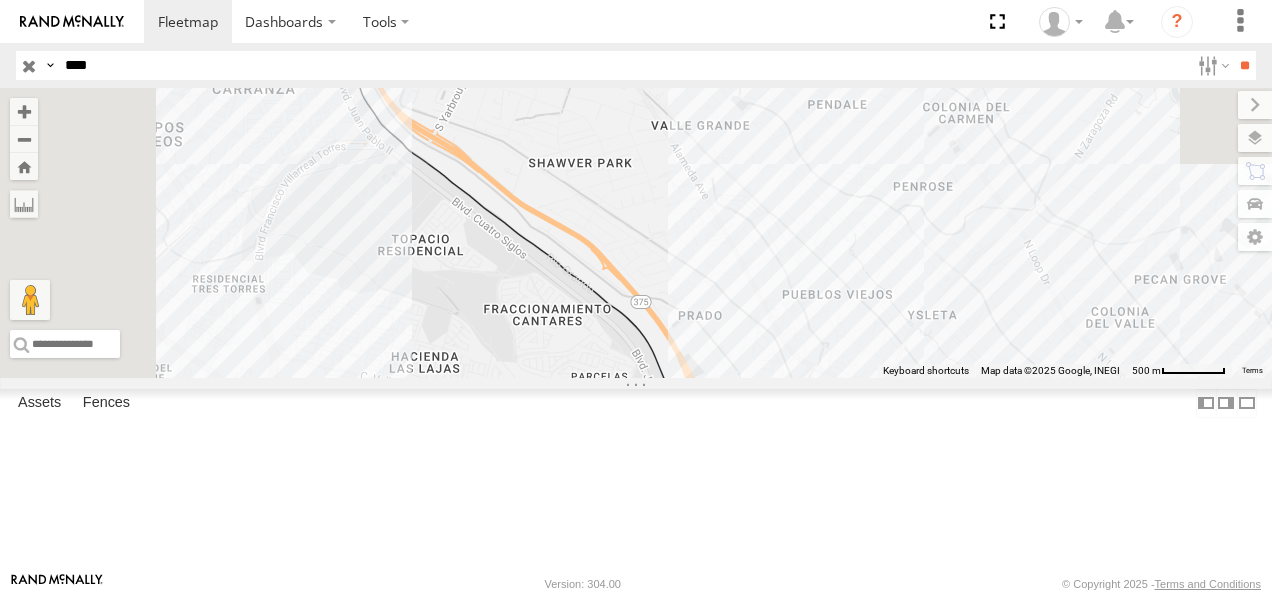 drag, startPoint x: 711, startPoint y: 358, endPoint x: 890, endPoint y: 519, distance: 240.75299 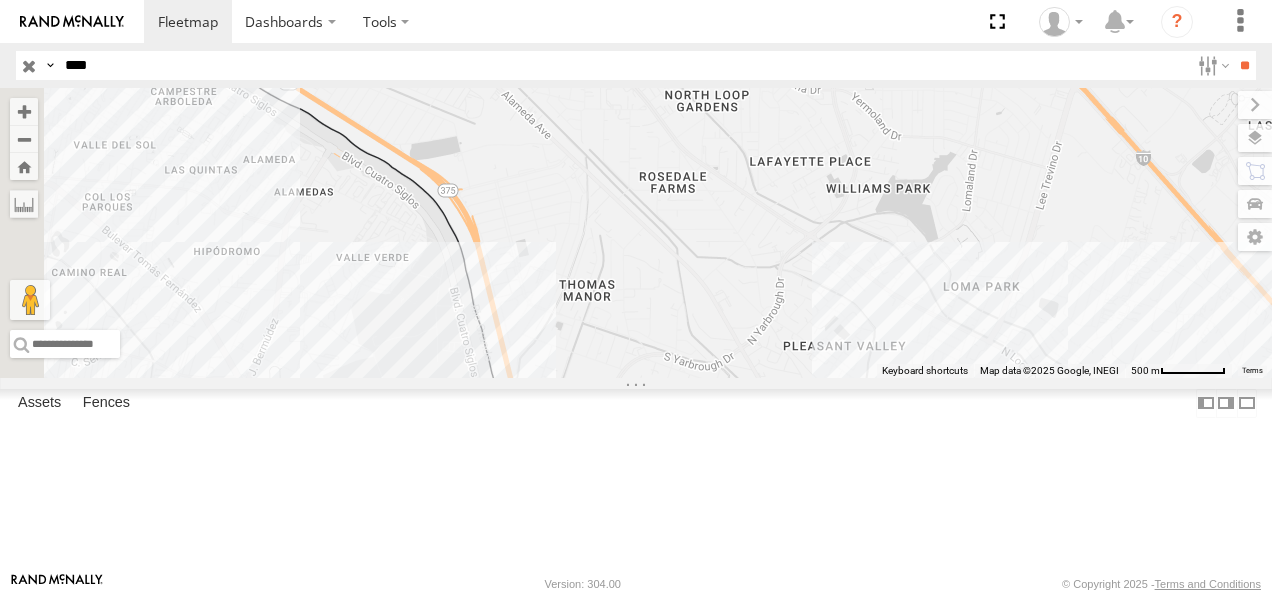 drag, startPoint x: 707, startPoint y: 292, endPoint x: 764, endPoint y: 519, distance: 234.047 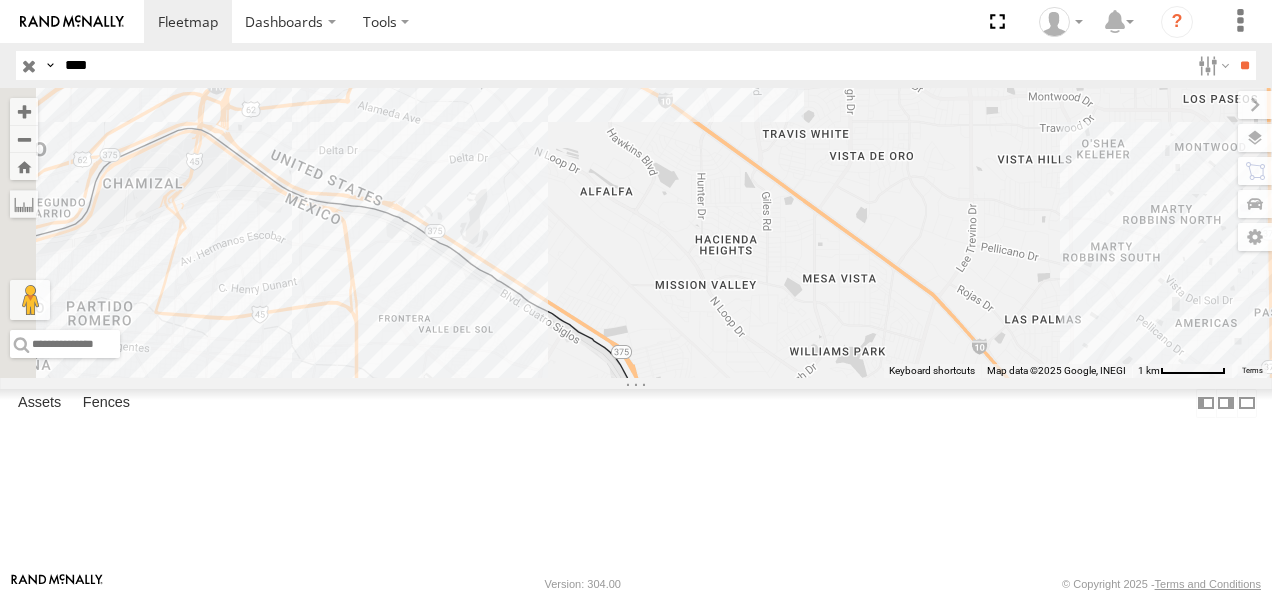 drag, startPoint x: 638, startPoint y: 363, endPoint x: 888, endPoint y: 512, distance: 291.03436 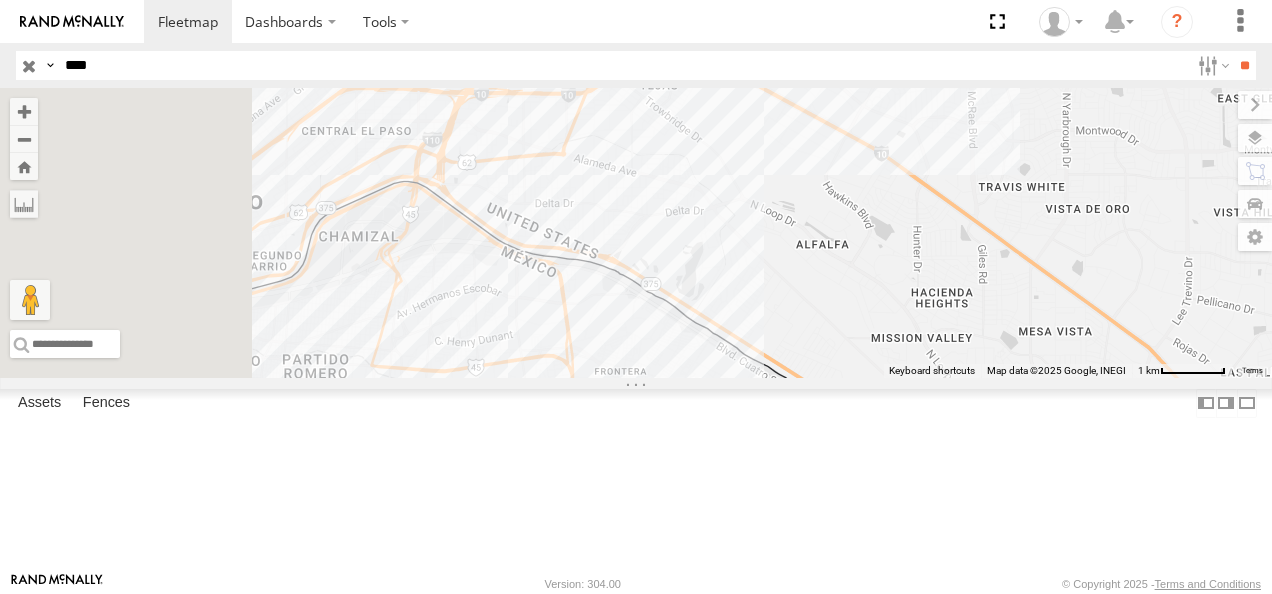 drag, startPoint x: 638, startPoint y: 408, endPoint x: 784, endPoint y: 399, distance: 146.27713 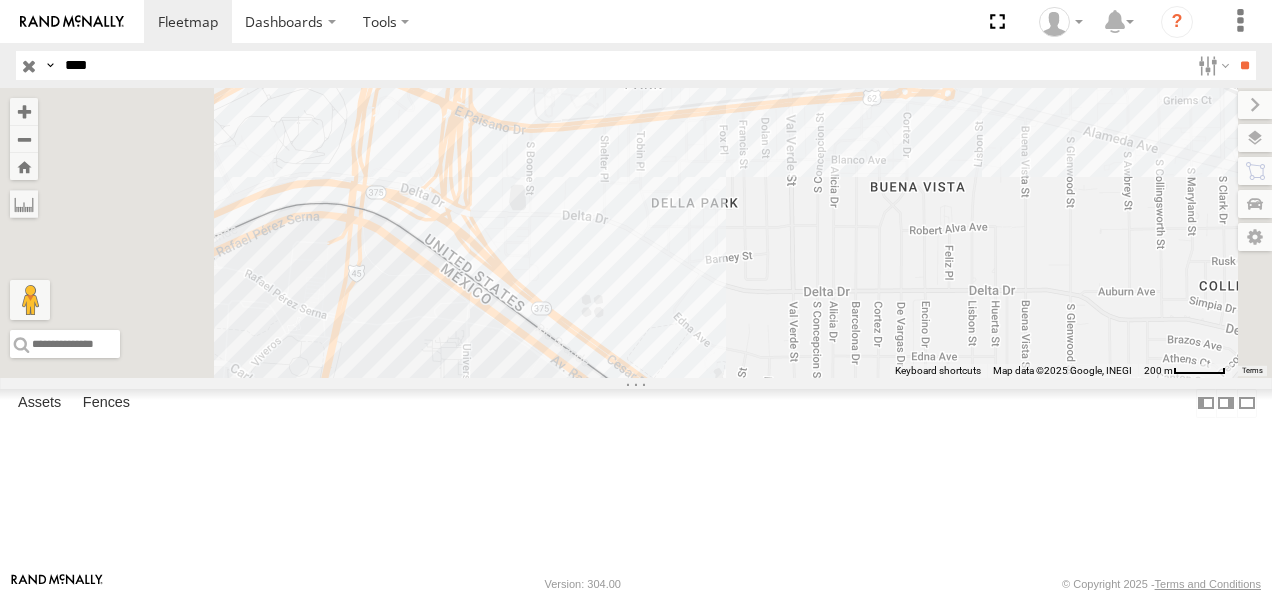 drag, startPoint x: 724, startPoint y: 247, endPoint x: 691, endPoint y: 363, distance: 120.60265 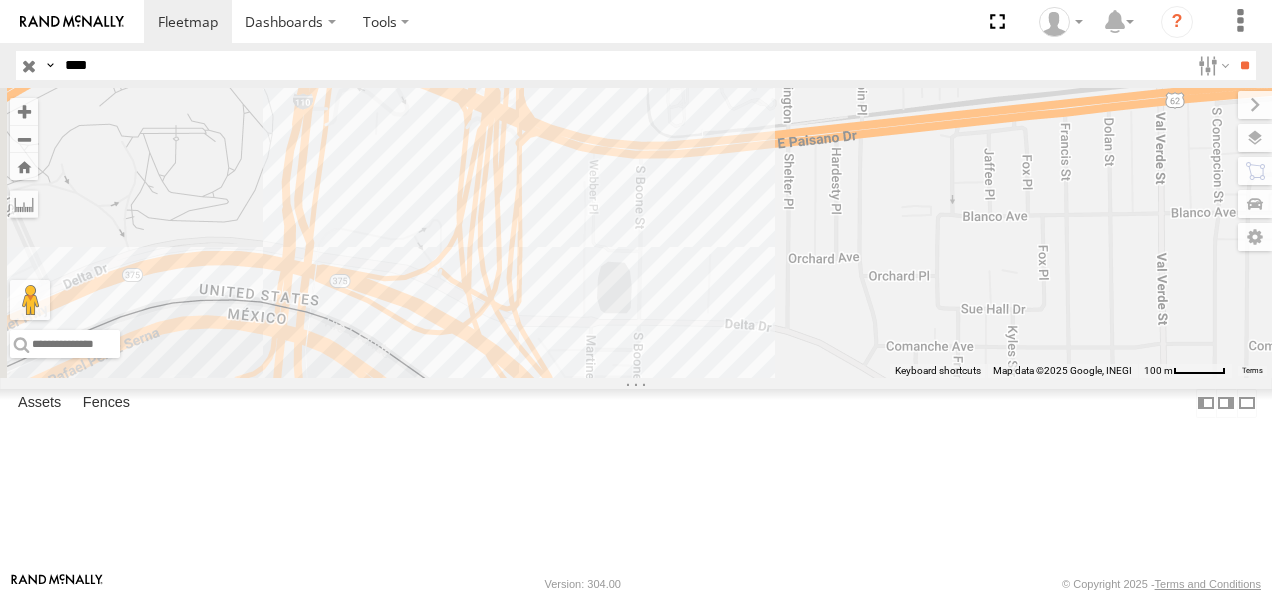 drag, startPoint x: 710, startPoint y: 258, endPoint x: 750, endPoint y: 392, distance: 139.84277 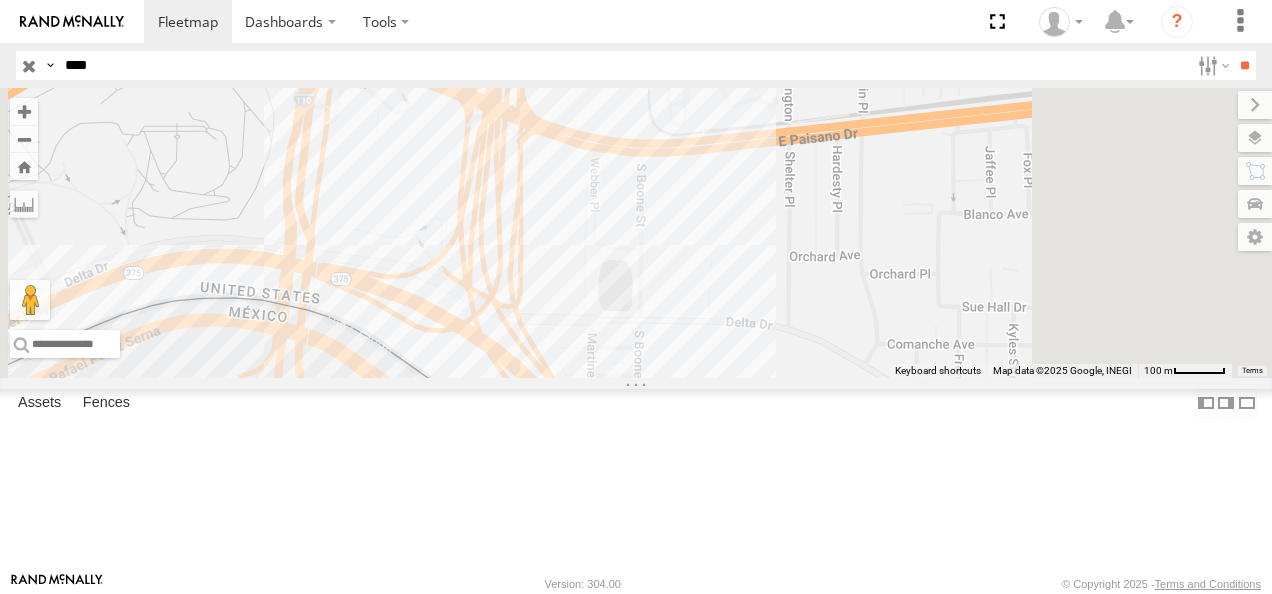 click at bounding box center [29, 65] 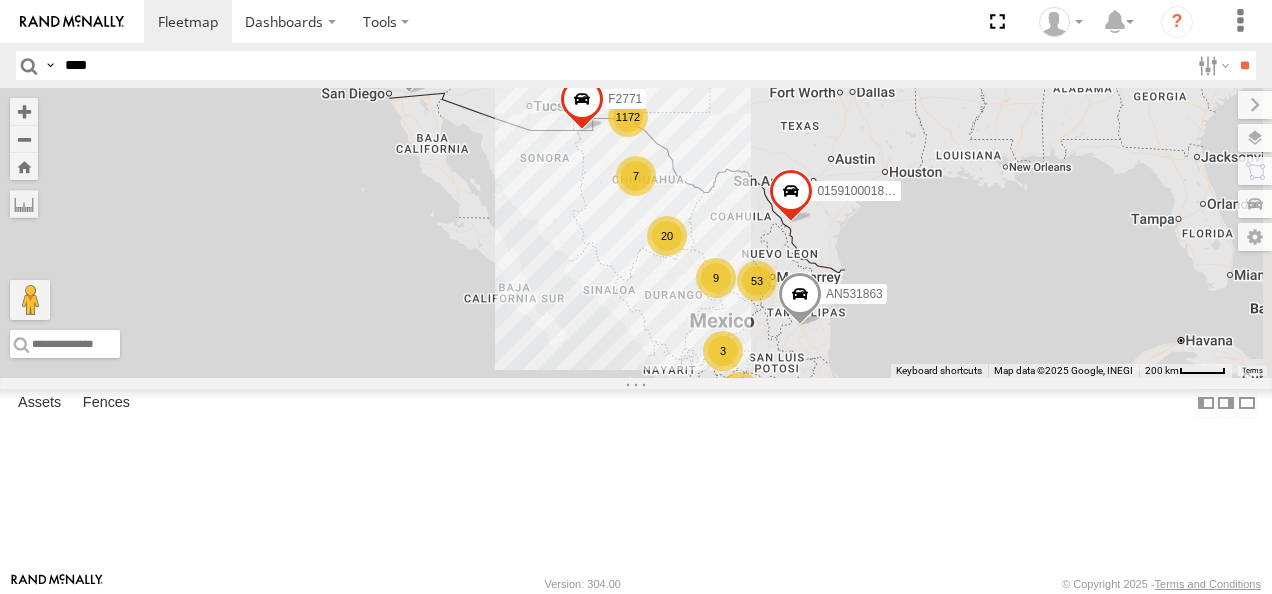 drag, startPoint x: 864, startPoint y: 237, endPoint x: 826, endPoint y: 306, distance: 78.77182 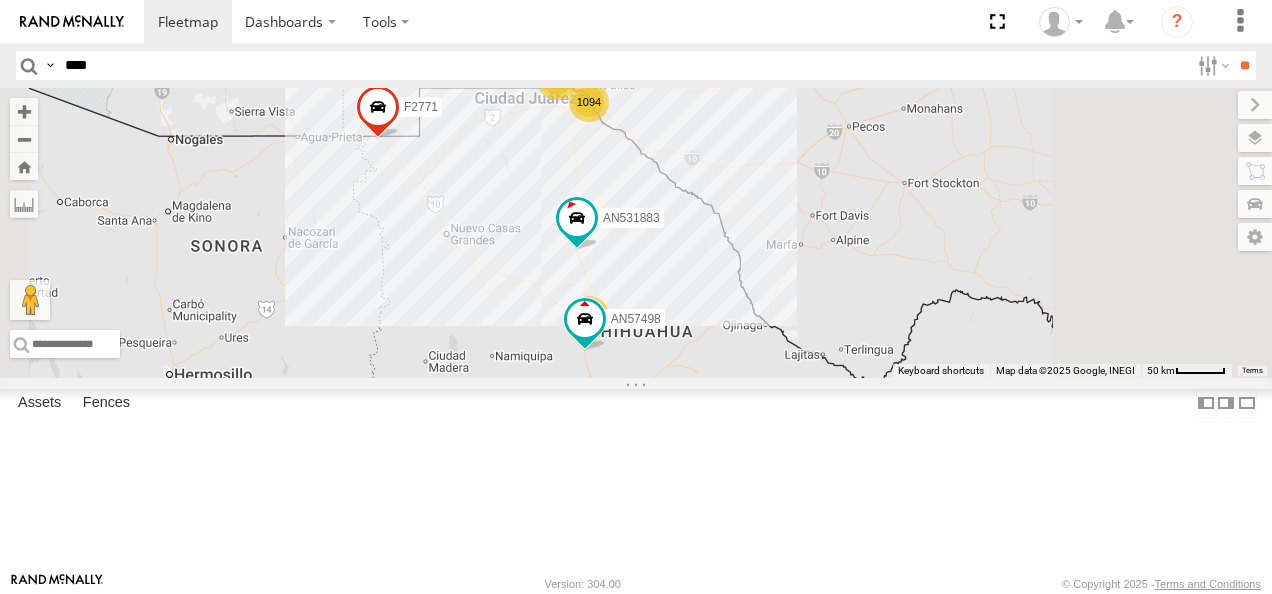drag, startPoint x: 885, startPoint y: 336, endPoint x: 647, endPoint y: 203, distance: 272.64078 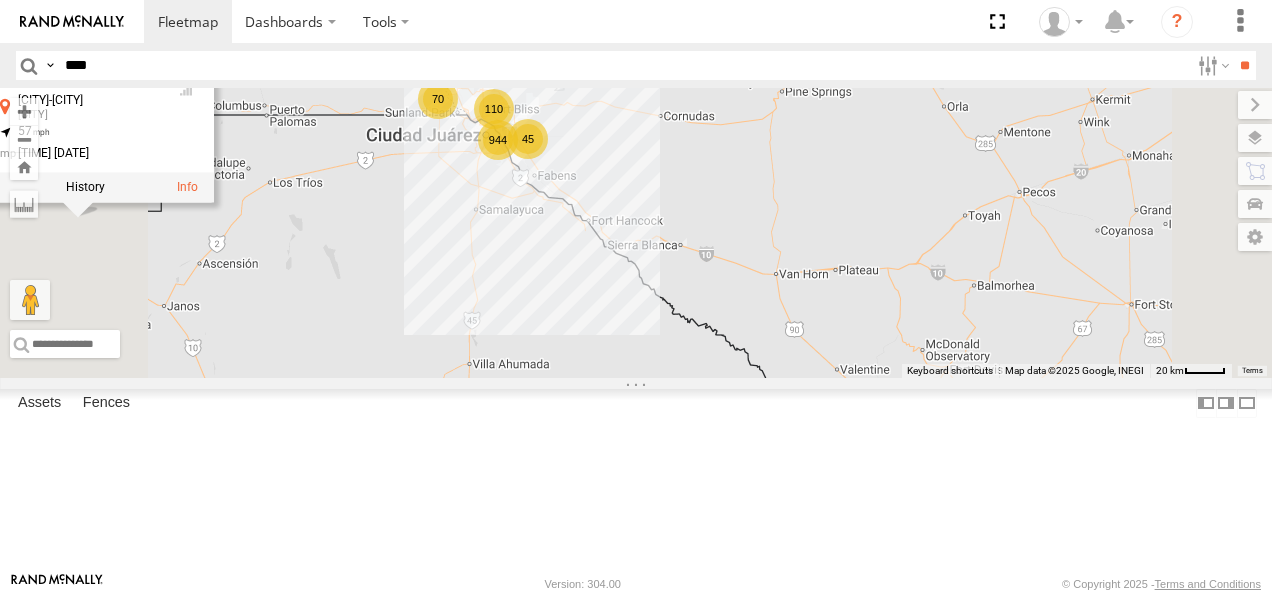 drag, startPoint x: 859, startPoint y: 274, endPoint x: 785, endPoint y: 322, distance: 88.20431 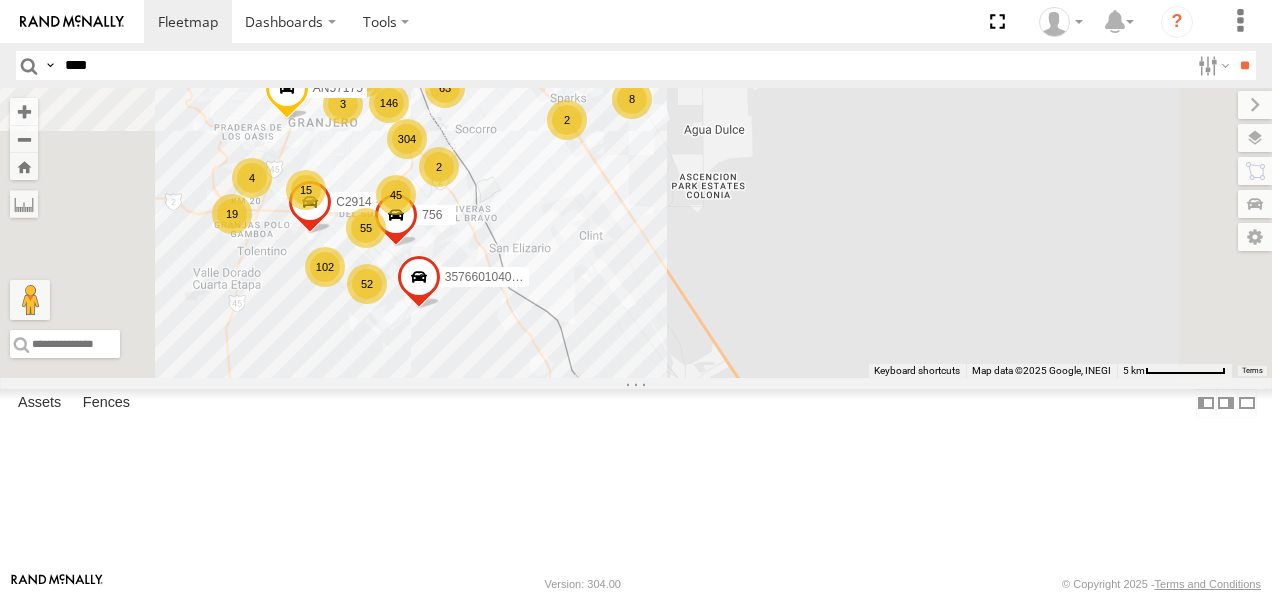 drag, startPoint x: 817, startPoint y: 350, endPoint x: 746, endPoint y: 348, distance: 71.02816 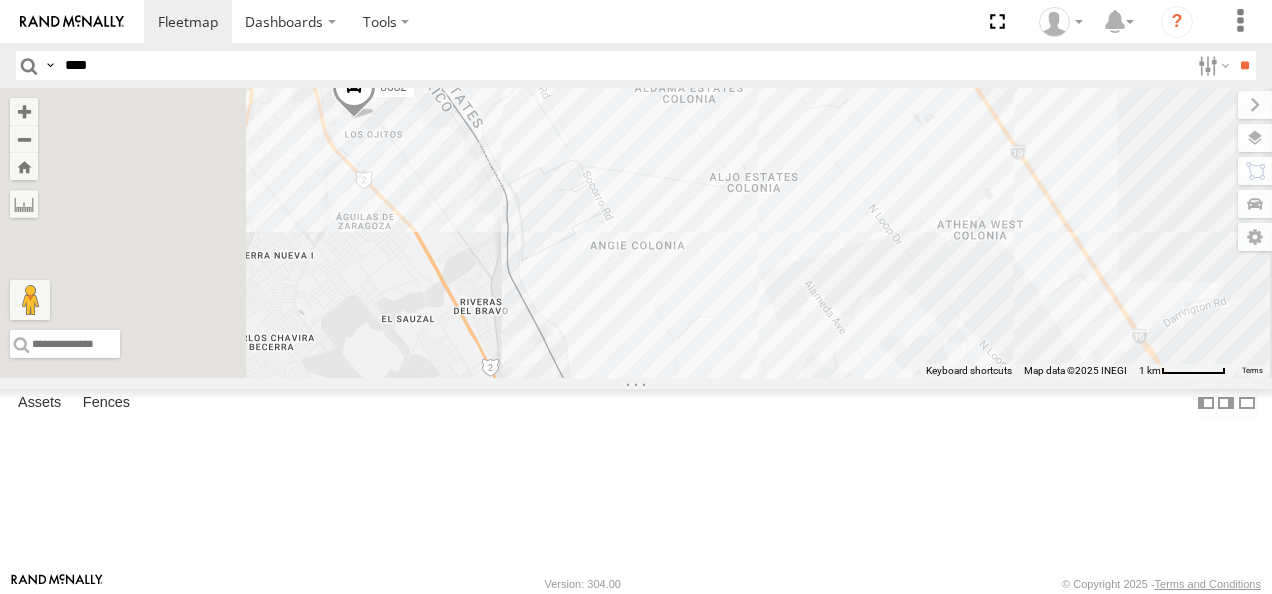 drag, startPoint x: 751, startPoint y: 289, endPoint x: 920, endPoint y: 318, distance: 171.47011 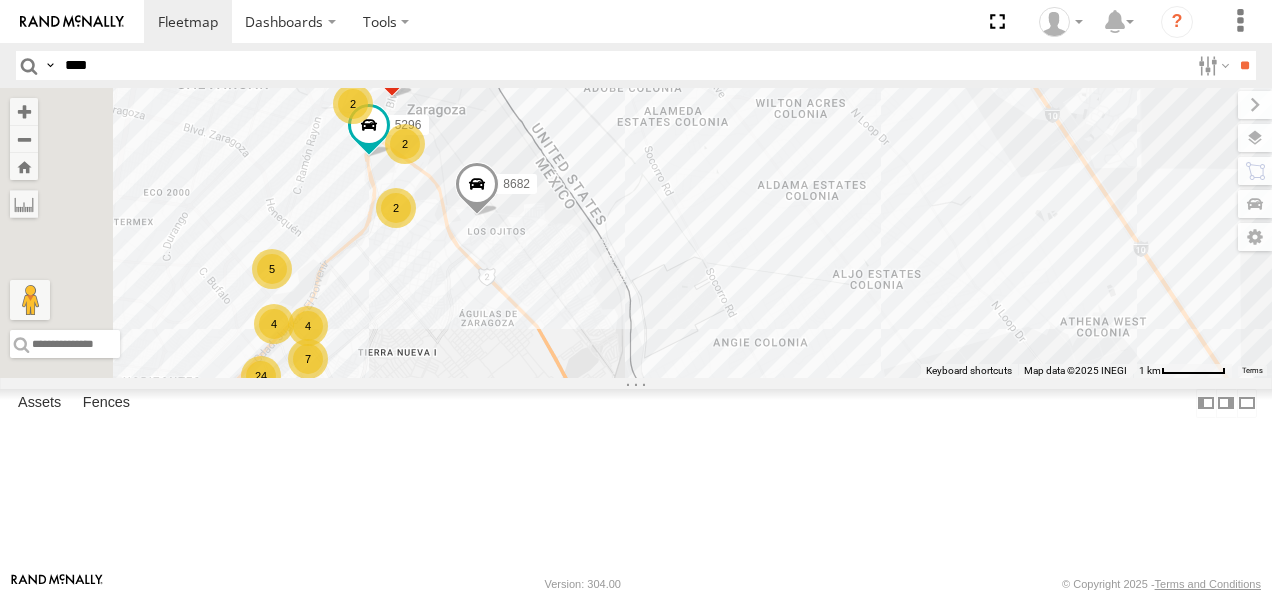 drag, startPoint x: 859, startPoint y: 259, endPoint x: 893, endPoint y: 413, distance: 157.70859 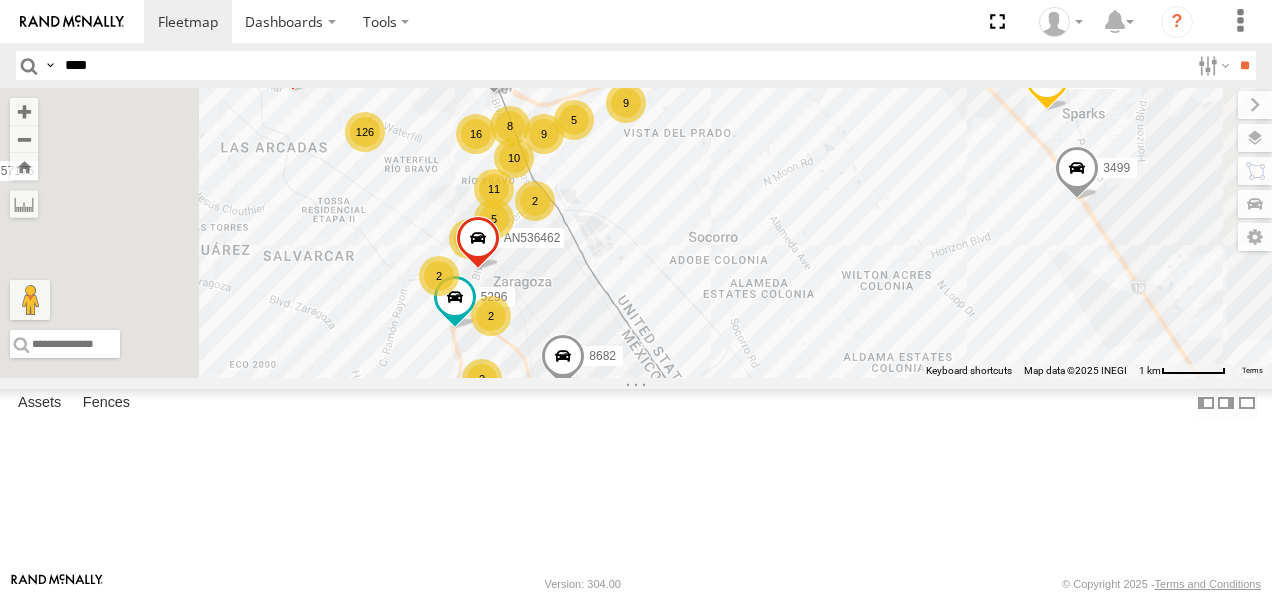 drag, startPoint x: 812, startPoint y: 212, endPoint x: 884, endPoint y: 342, distance: 148.60686 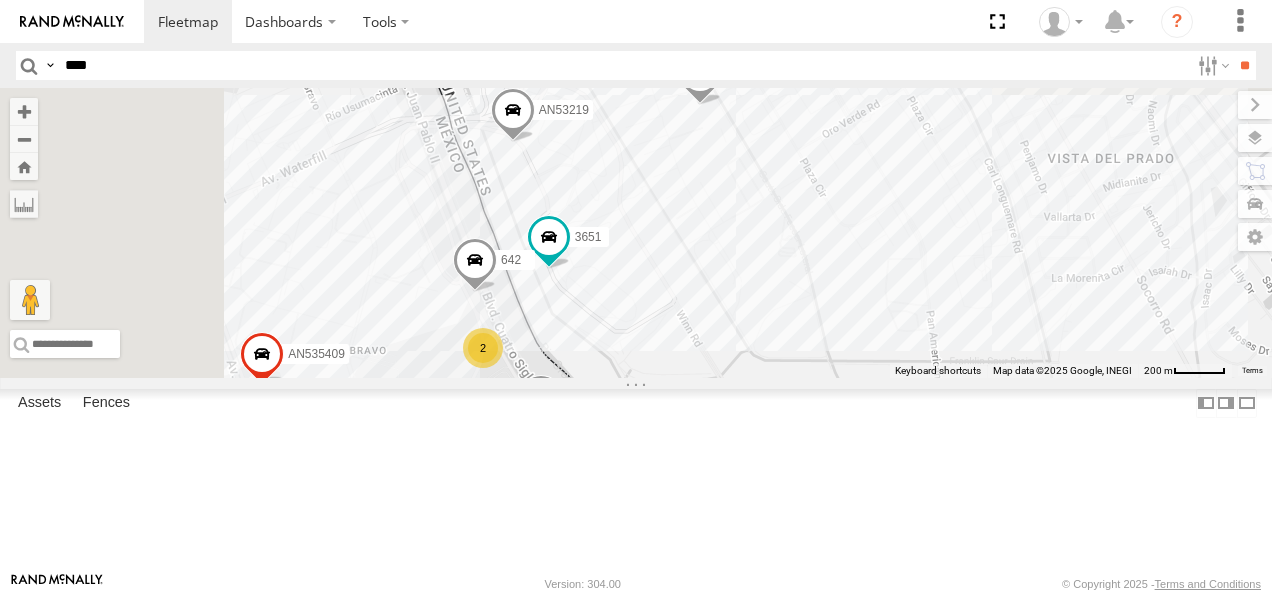 drag, startPoint x: 713, startPoint y: 188, endPoint x: 942, endPoint y: 490, distance: 379.00528 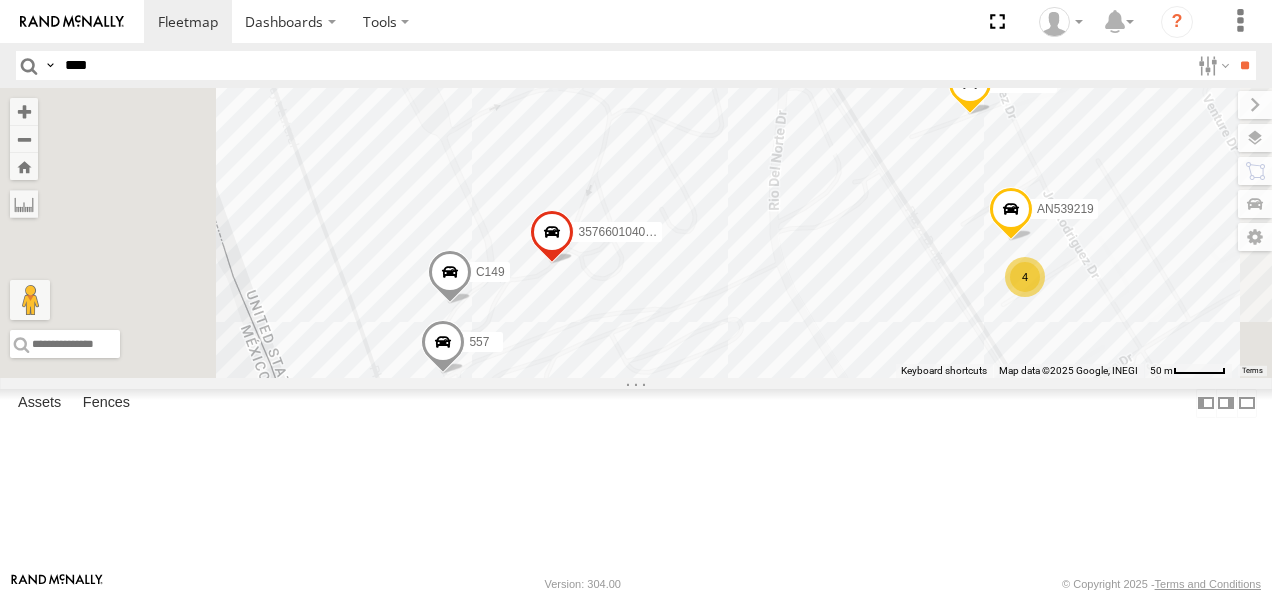 drag, startPoint x: 865, startPoint y: 307, endPoint x: 1064, endPoint y: 461, distance: 251.6287 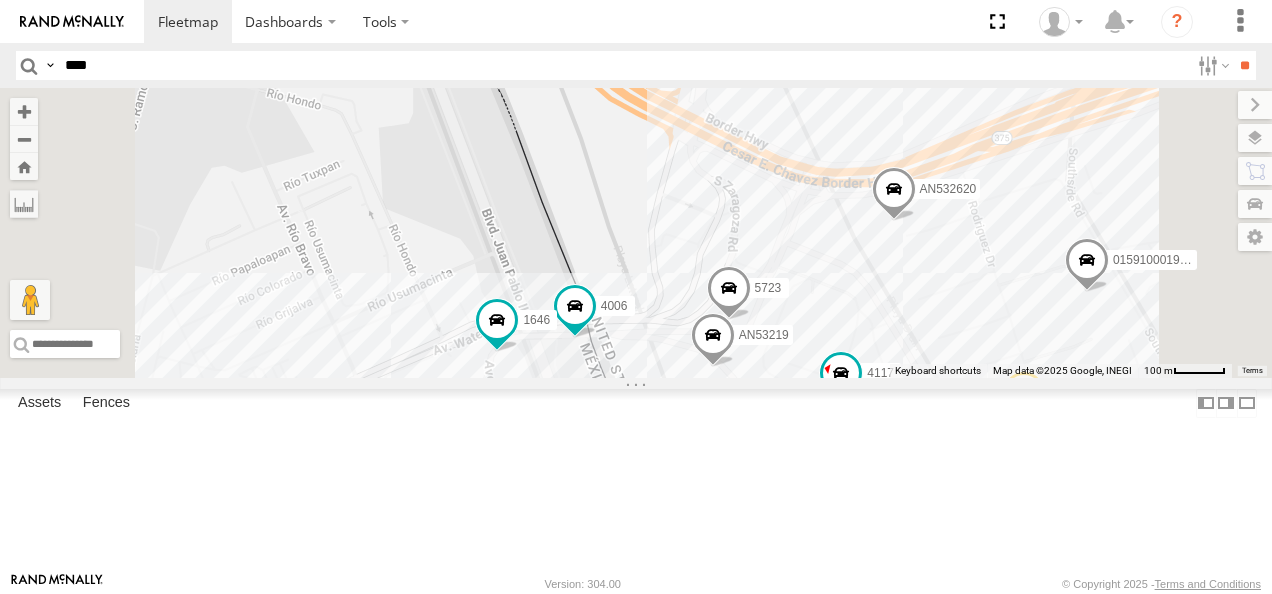 drag, startPoint x: 830, startPoint y: 270, endPoint x: 1020, endPoint y: 566, distance: 351.73285 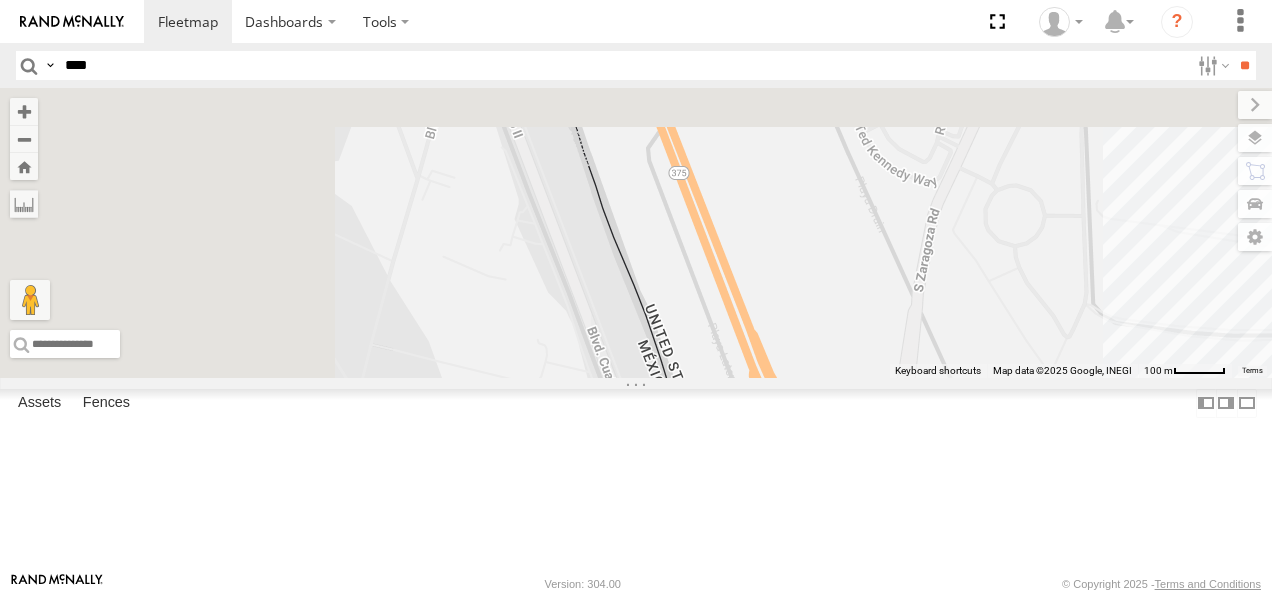 drag, startPoint x: 966, startPoint y: 494, endPoint x: 997, endPoint y: 559, distance: 72.013885 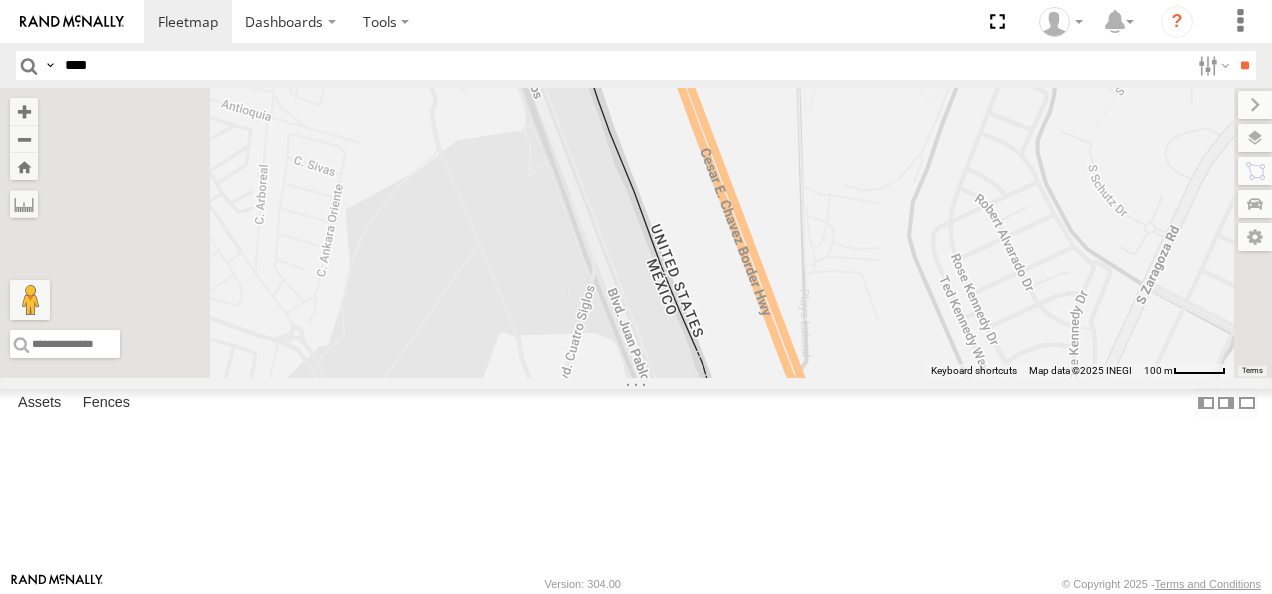 drag, startPoint x: 886, startPoint y: 293, endPoint x: 934, endPoint y: 421, distance: 136.70406 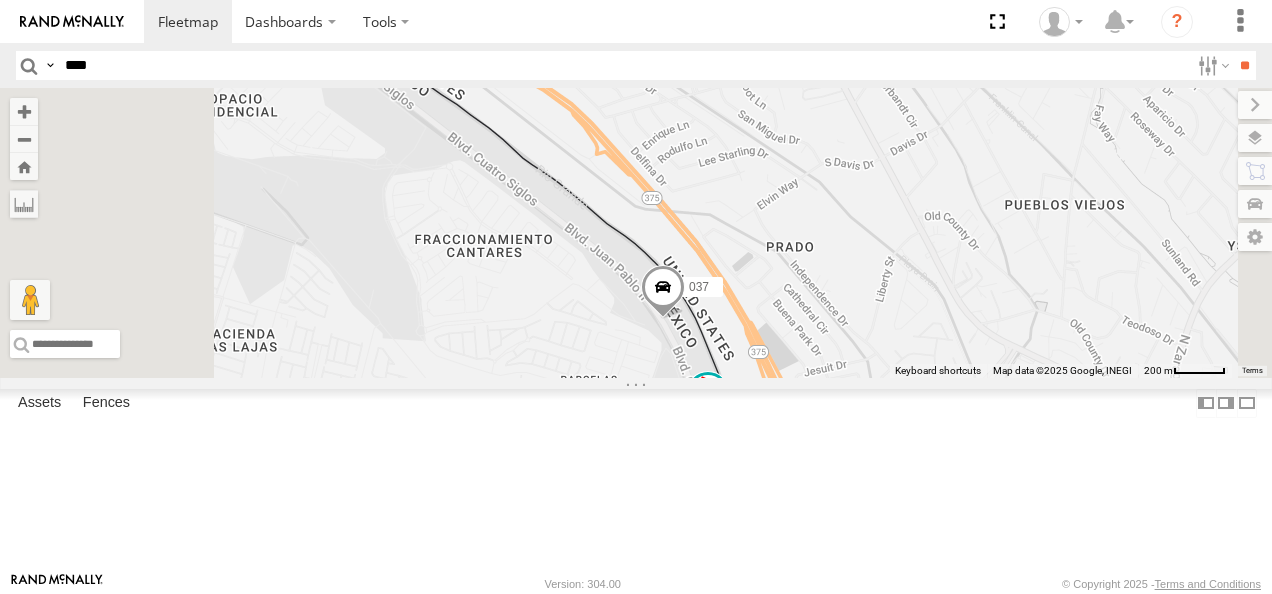 drag, startPoint x: 845, startPoint y: 215, endPoint x: 972, endPoint y: 560, distance: 367.63297 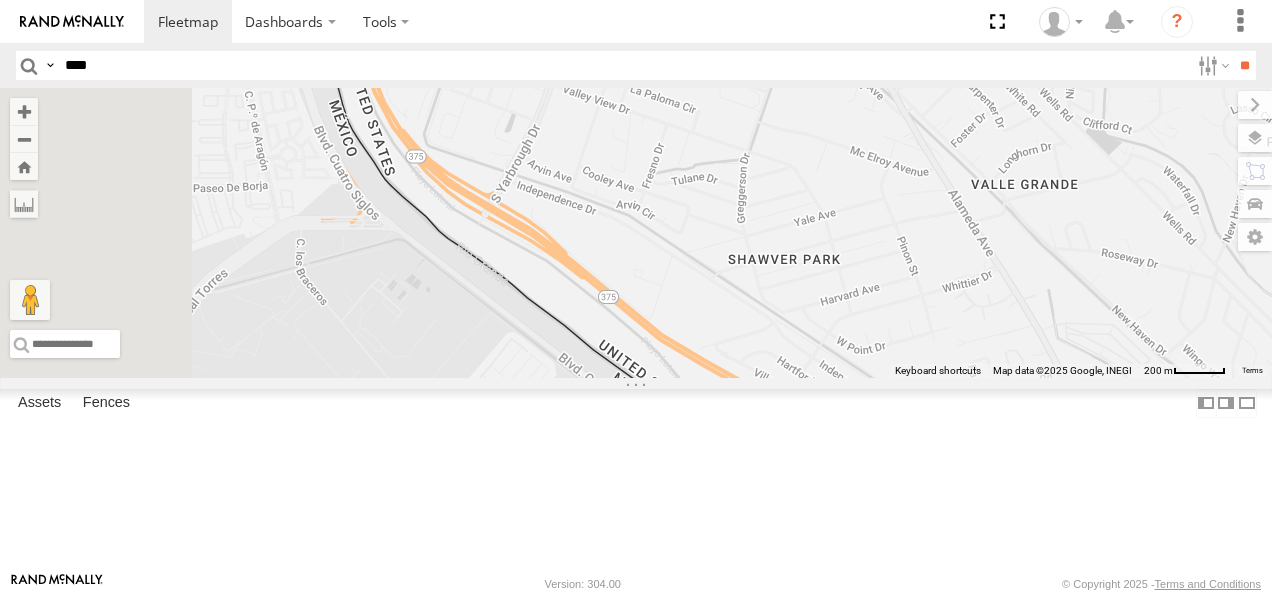 drag, startPoint x: 823, startPoint y: 332, endPoint x: 1052, endPoint y: 617, distance: 365.6036 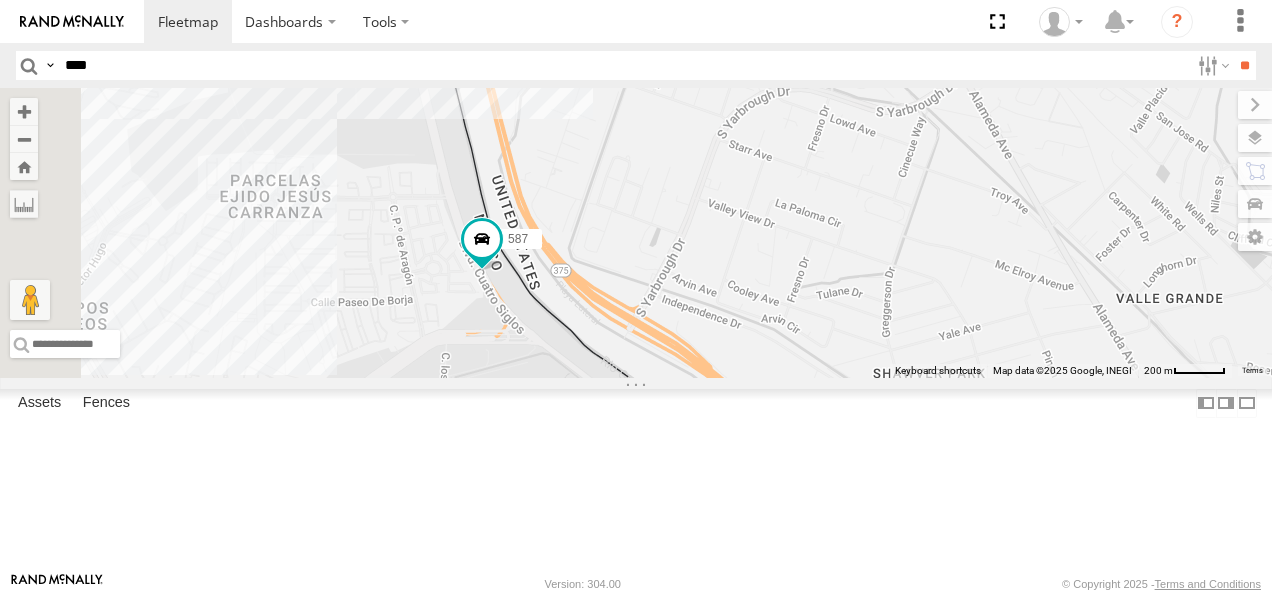 drag, startPoint x: 748, startPoint y: 320, endPoint x: 928, endPoint y: 480, distance: 240.8319 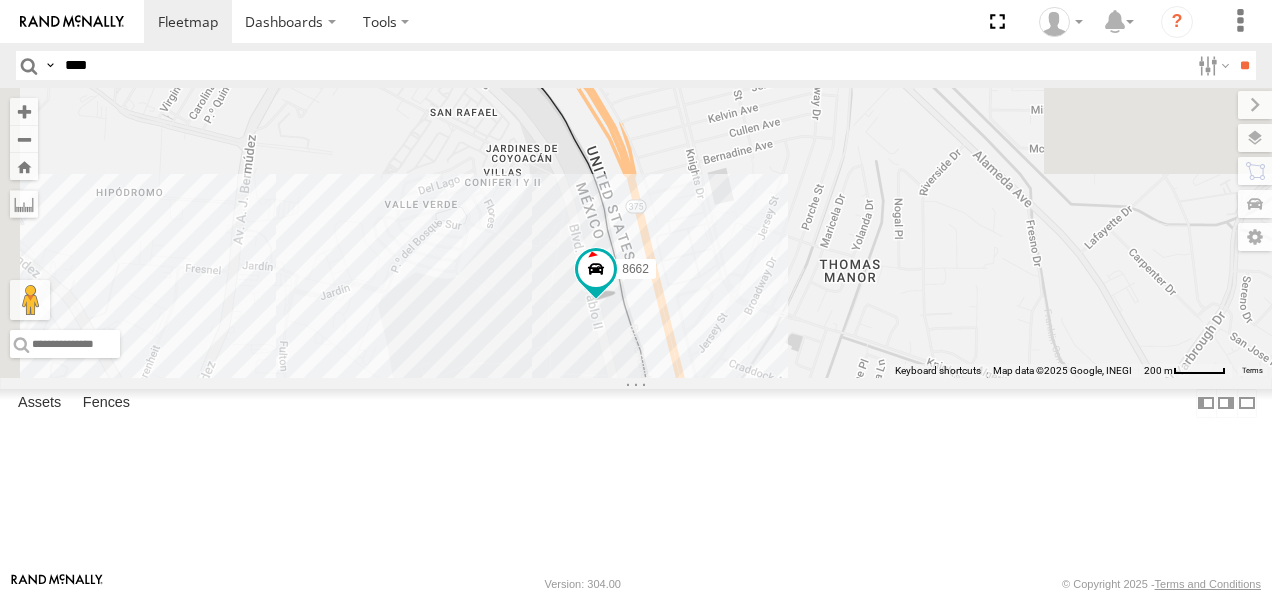 drag, startPoint x: 872, startPoint y: 272, endPoint x: 992, endPoint y: 596, distance: 345.50833 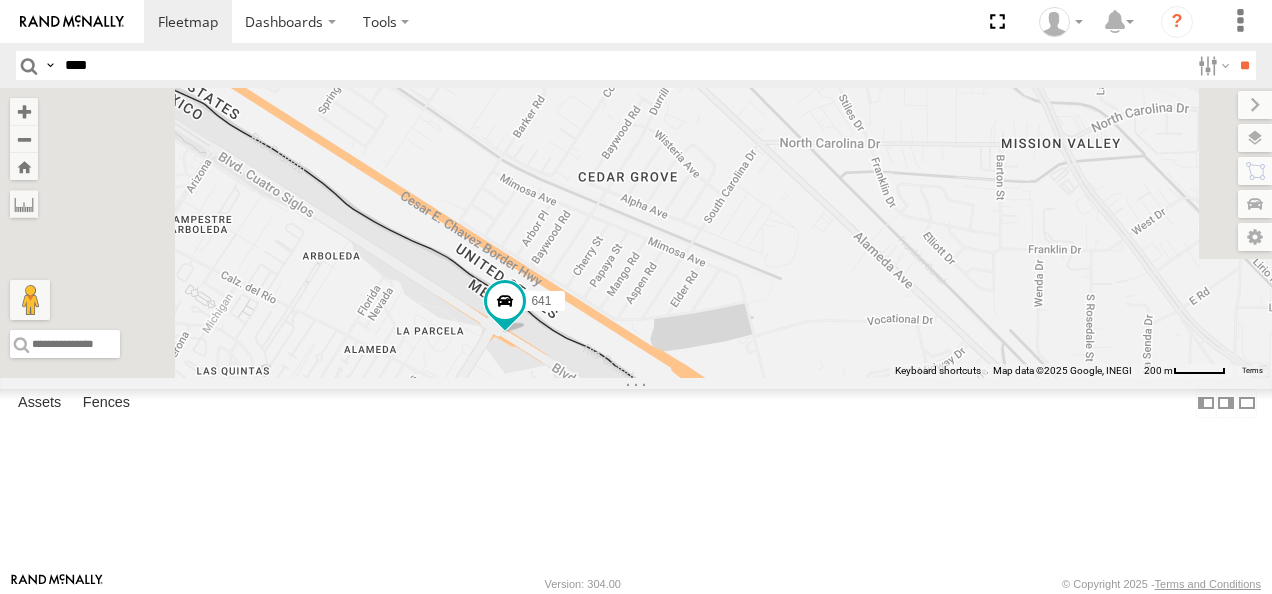 drag, startPoint x: 921, startPoint y: 321, endPoint x: 1063, endPoint y: 566, distance: 283.17664 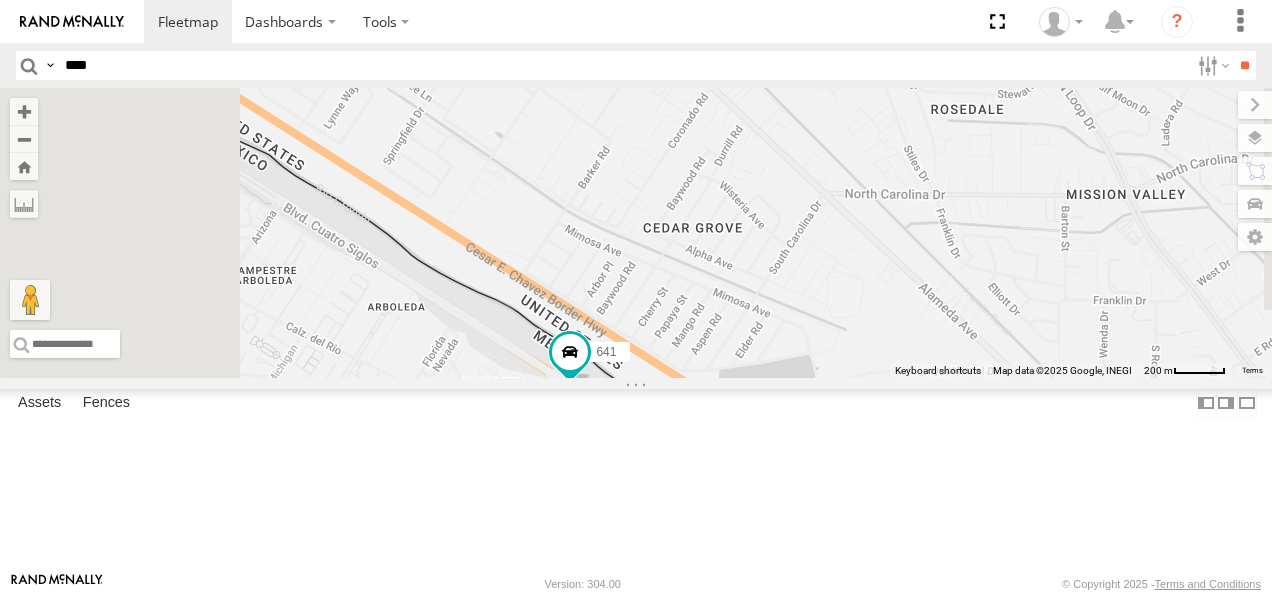 drag, startPoint x: 808, startPoint y: 376, endPoint x: 1086, endPoint y: 429, distance: 283.00708 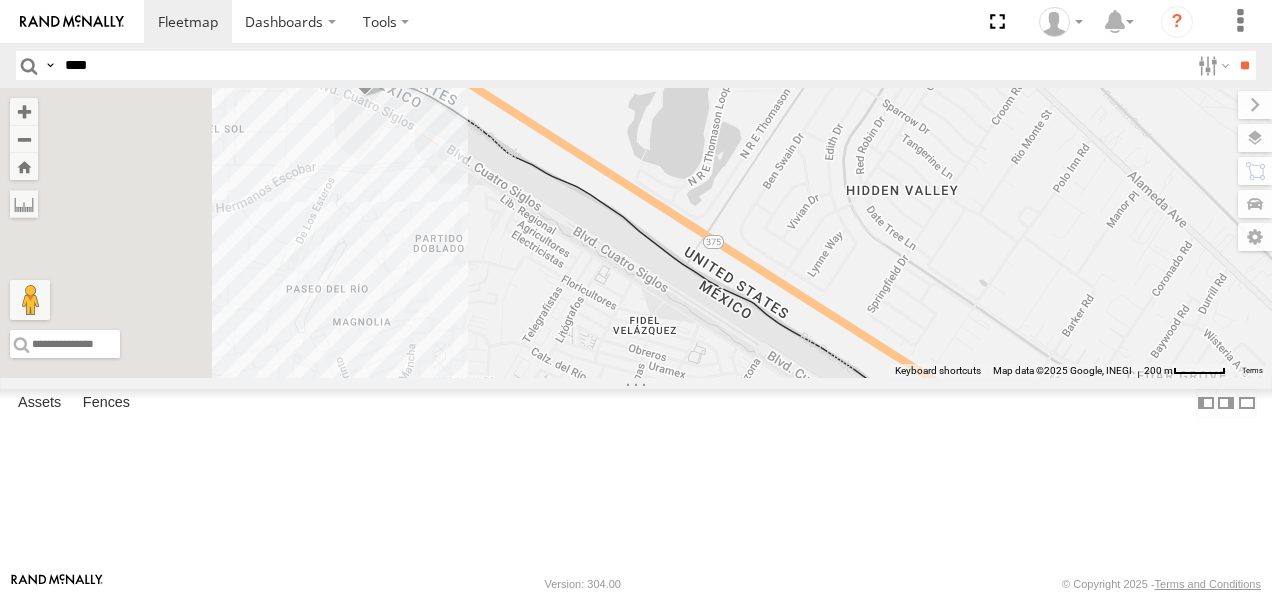 drag, startPoint x: 696, startPoint y: 232, endPoint x: 1060, endPoint y: 516, distance: 461.68387 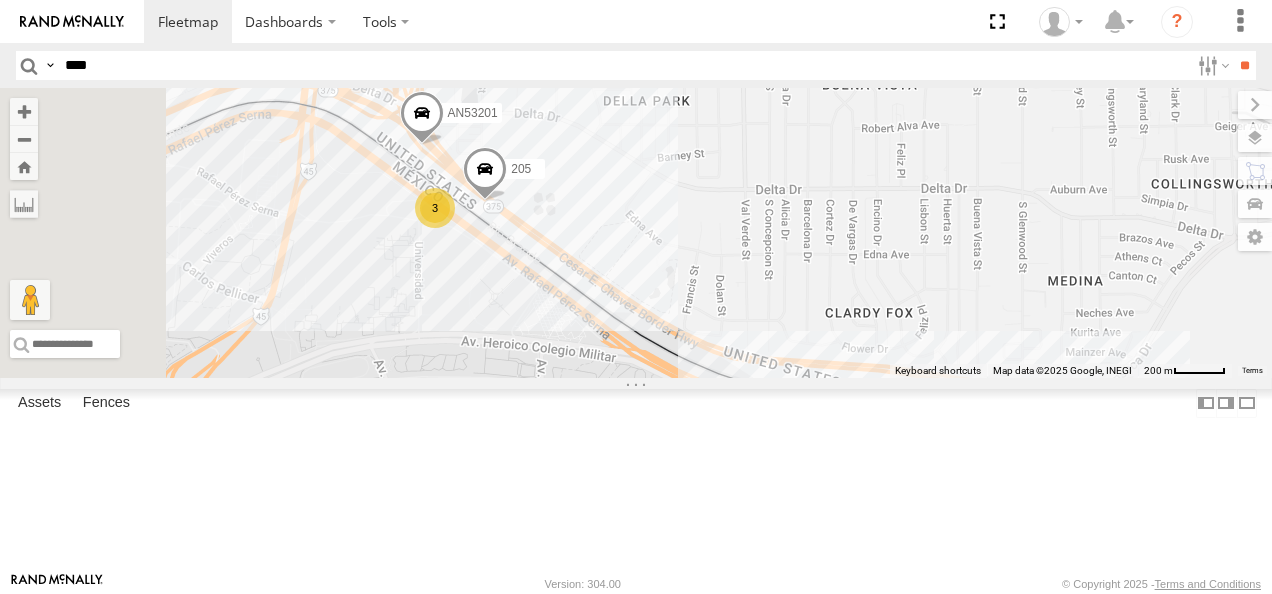 drag, startPoint x: 911, startPoint y: 332, endPoint x: 1080, endPoint y: 319, distance: 169.49927 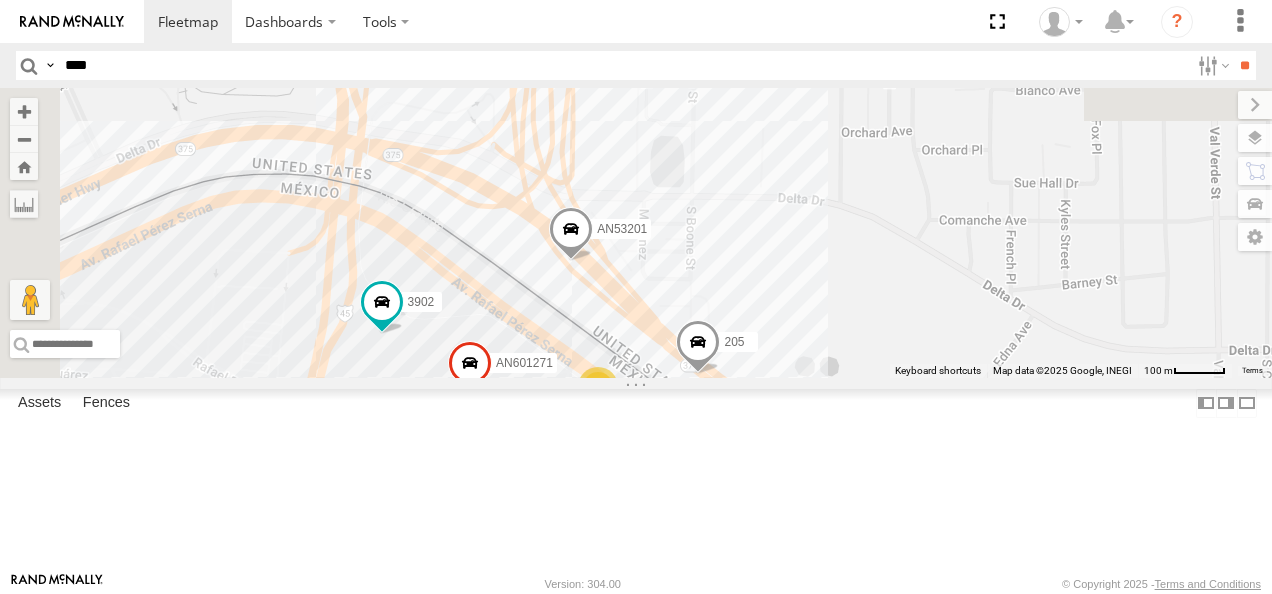 drag, startPoint x: 826, startPoint y: 286, endPoint x: 946, endPoint y: 496, distance: 241.86774 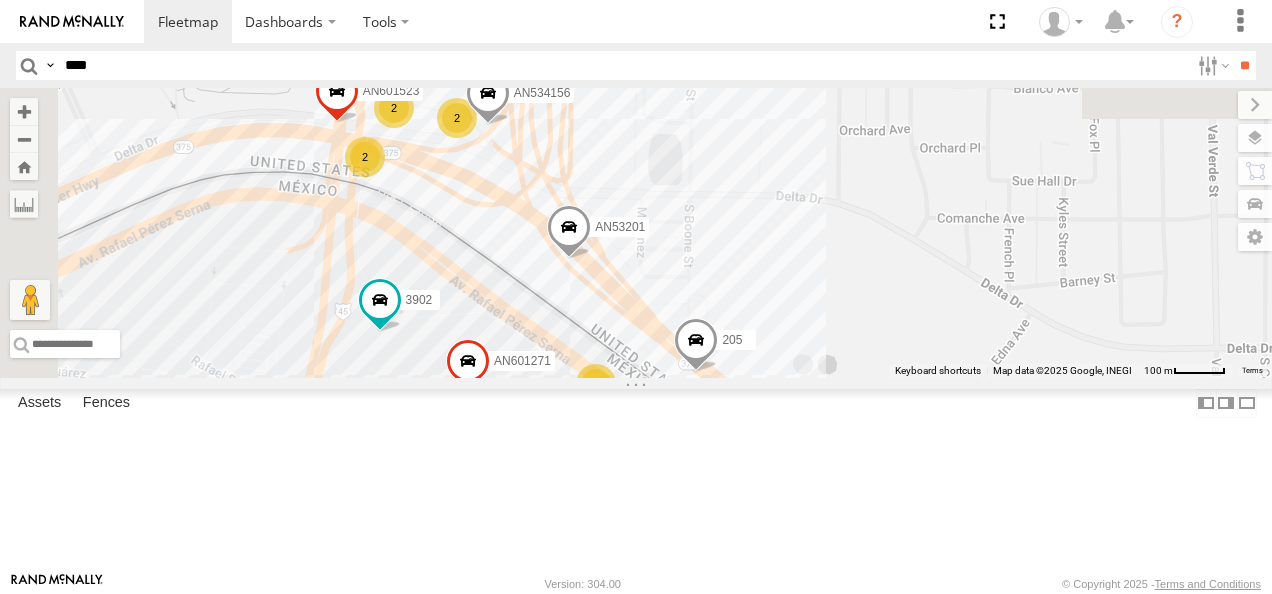 click at bounding box center [696, 345] 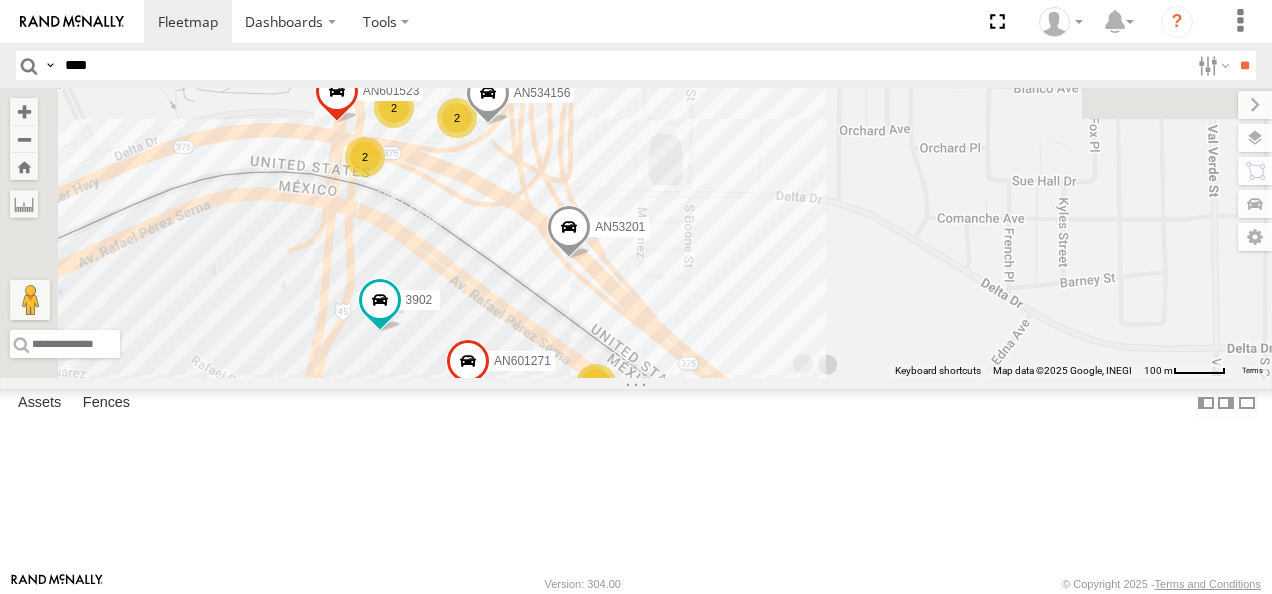 click on "[ID] [ID] 015910001811580 [ID] [ID] [ID] [ID] all Assets Janos-Agua Prieta Janos [LAT] ,  [LON] 57 [TIME] [DATE] [ID] 357660104097530 [ID] [ID] 641 [ID] [ID] 3908 756 8682 3499 [ID] 288 [ID] [ID] 5296 037 [ID] 015910001991127 [ID] [ID] 181 3651 005 4117 [ID] 4006 [ID] 1646 557 357660104096649 [ID] [ID] 5723 [ID] [ID] 587 8662 7321 [ID] 205 3487 [ID] 3902 3 2 2 2 2 2 [ID] [ID] 205 Cruce TX-375-LOOP El Paso [LAT] ,  [LON] South East 61 [TIME] [DATE]" at bounding box center (636, 233) 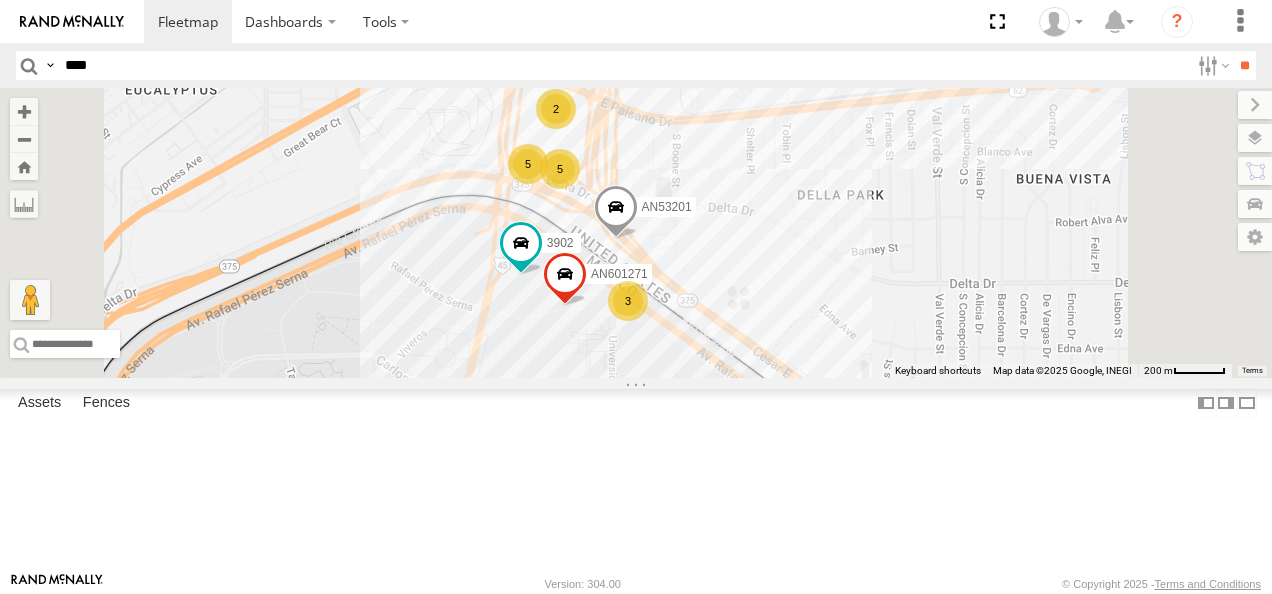 drag, startPoint x: 1049, startPoint y: 406, endPoint x: 1012, endPoint y: 389, distance: 40.718548 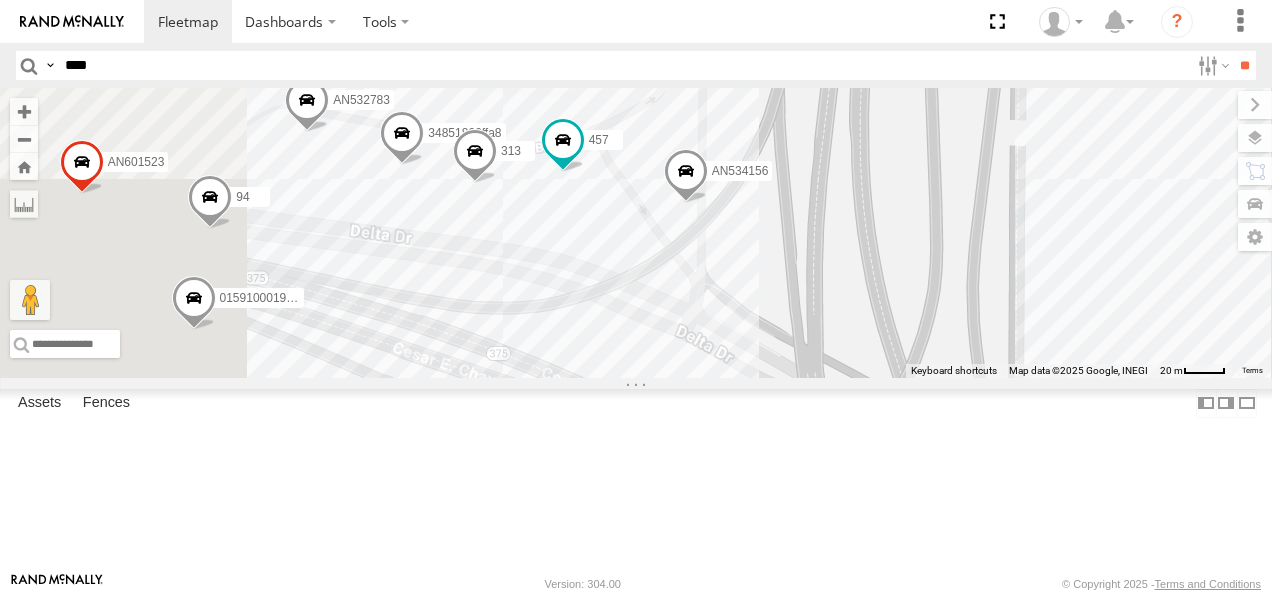 drag, startPoint x: 789, startPoint y: 397, endPoint x: 812, endPoint y: 264, distance: 134.97408 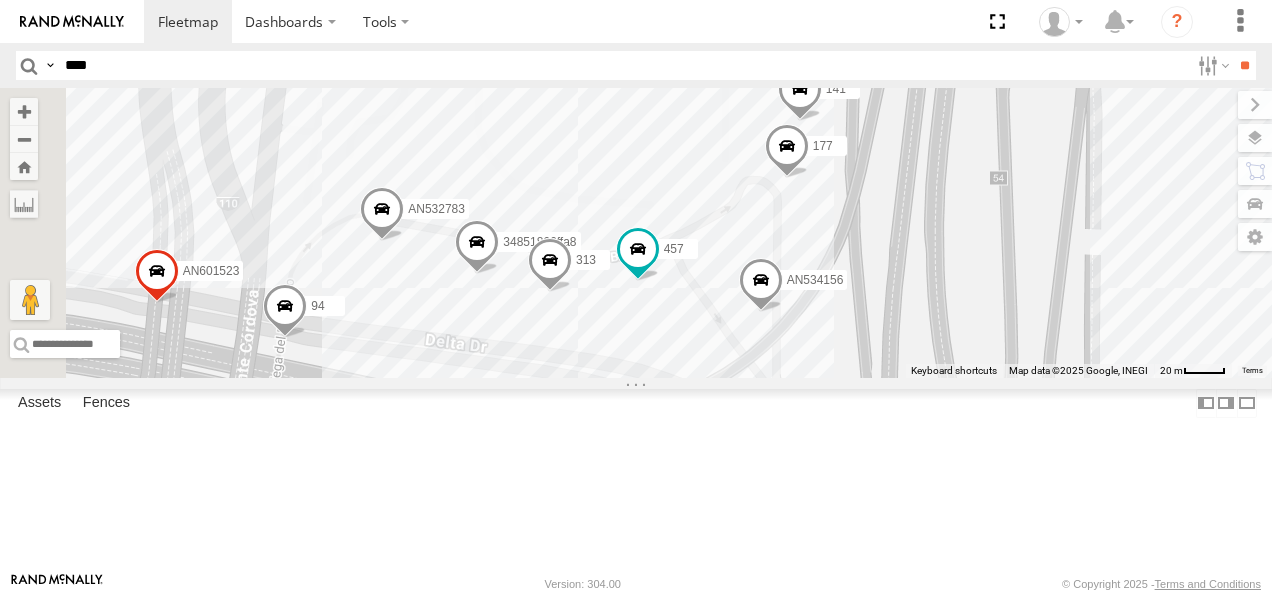 drag, startPoint x: 854, startPoint y: 308, endPoint x: 920, endPoint y: 460, distance: 165.71059 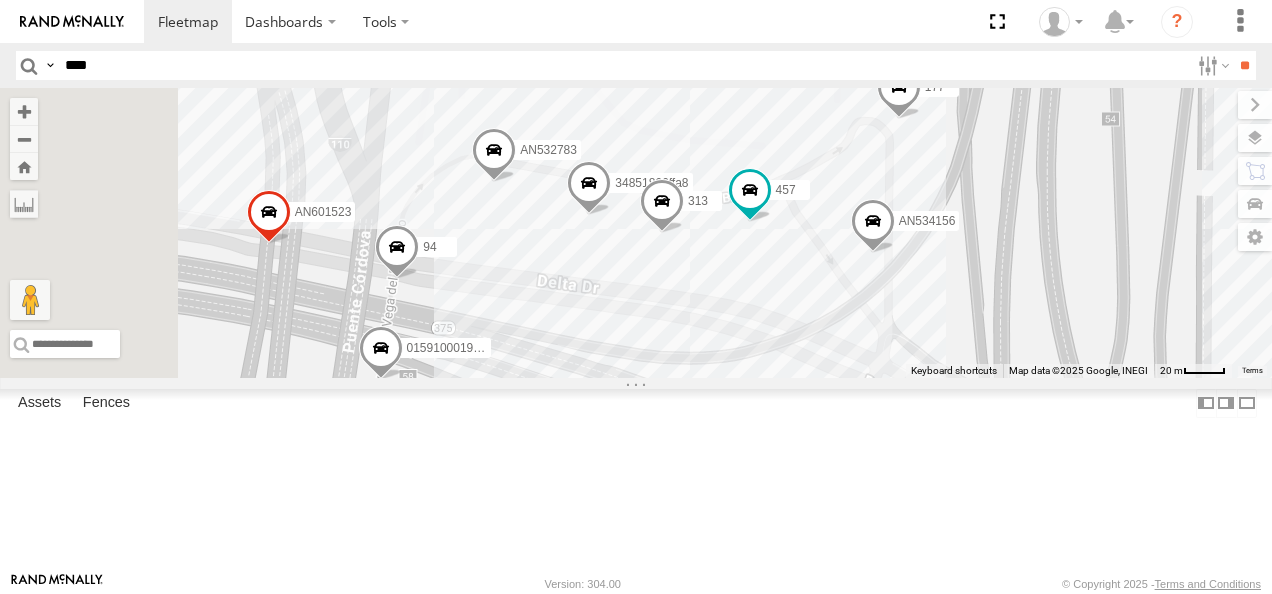 drag, startPoint x: 856, startPoint y: 420, endPoint x: 970, endPoint y: 358, distance: 129.76903 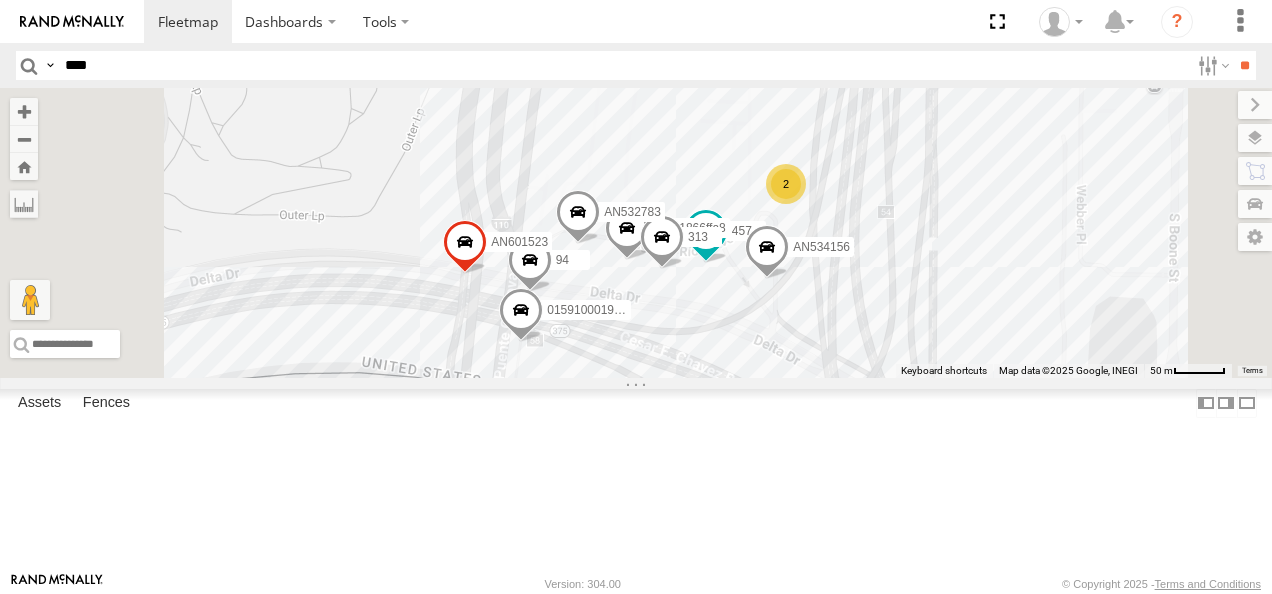 drag, startPoint x: 988, startPoint y: 435, endPoint x: 974, endPoint y: 420, distance: 20.518284 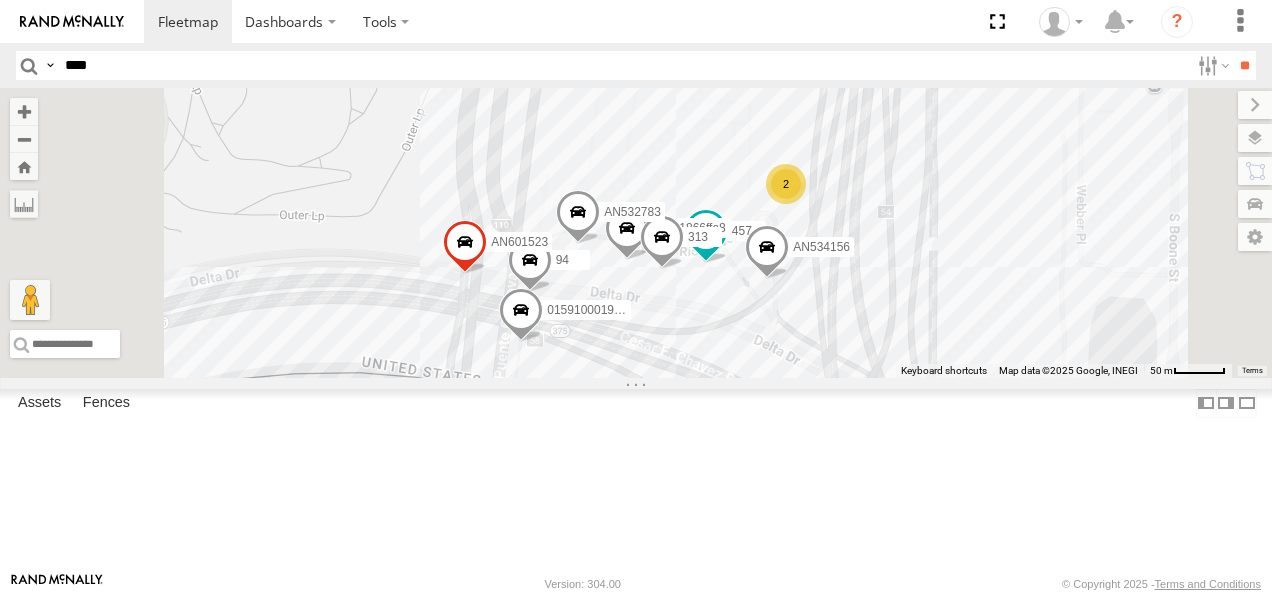 click on "****" at bounding box center (623, 65) 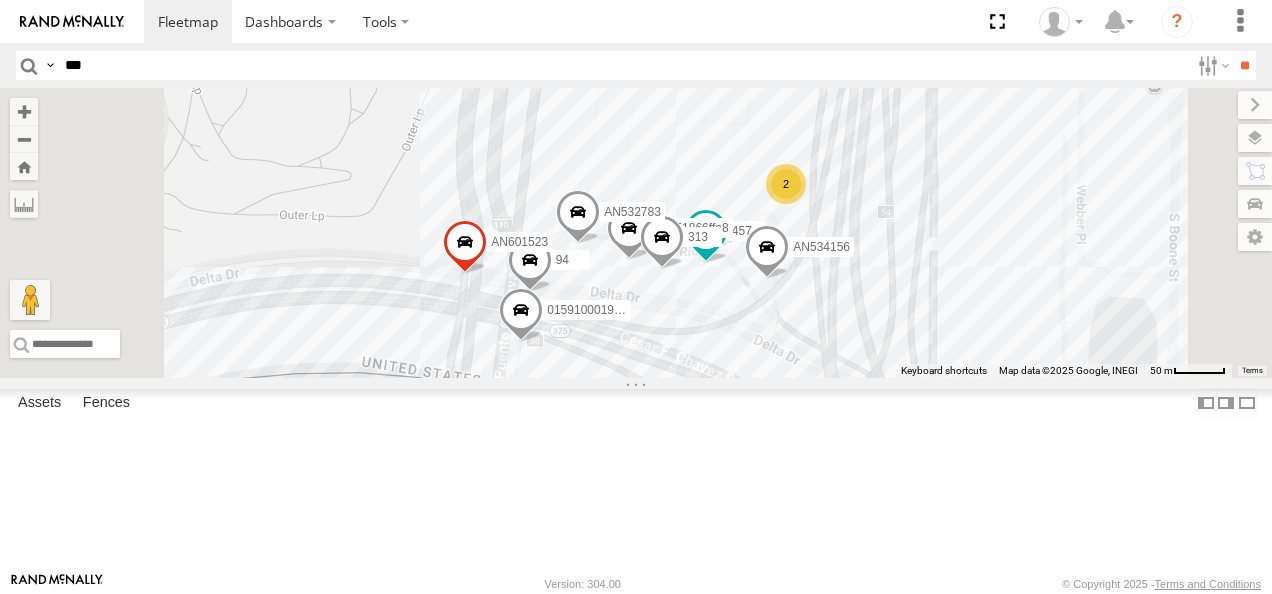 click on "**" at bounding box center [1244, 65] 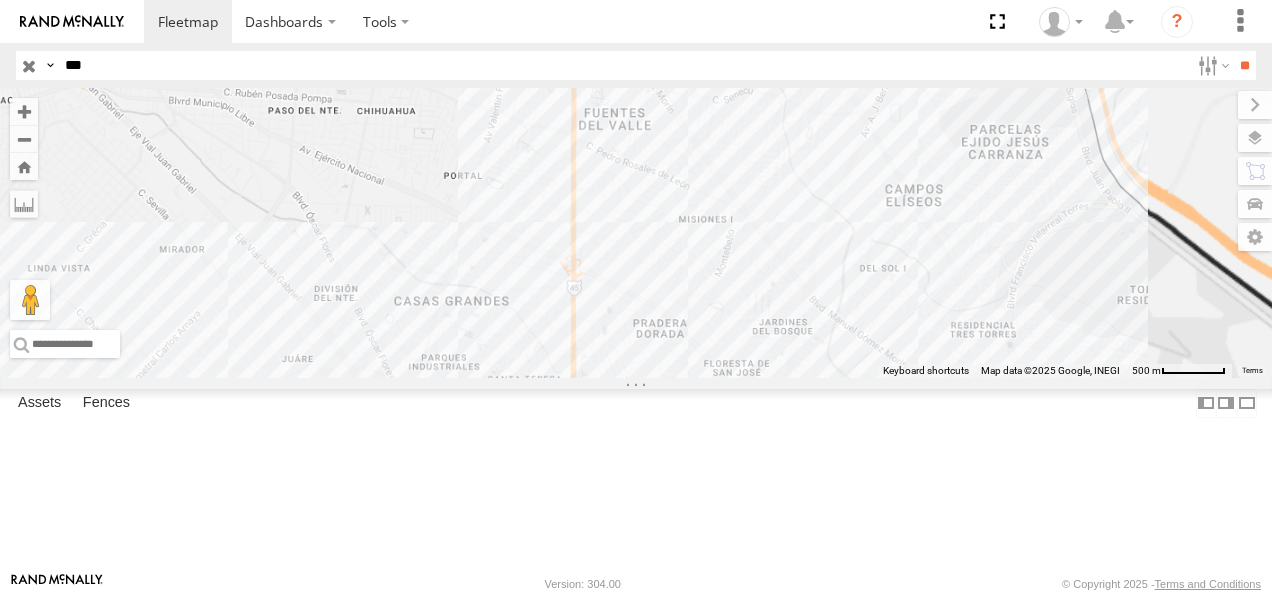 drag, startPoint x: 902, startPoint y: 258, endPoint x: 721, endPoint y: 482, distance: 287.98785 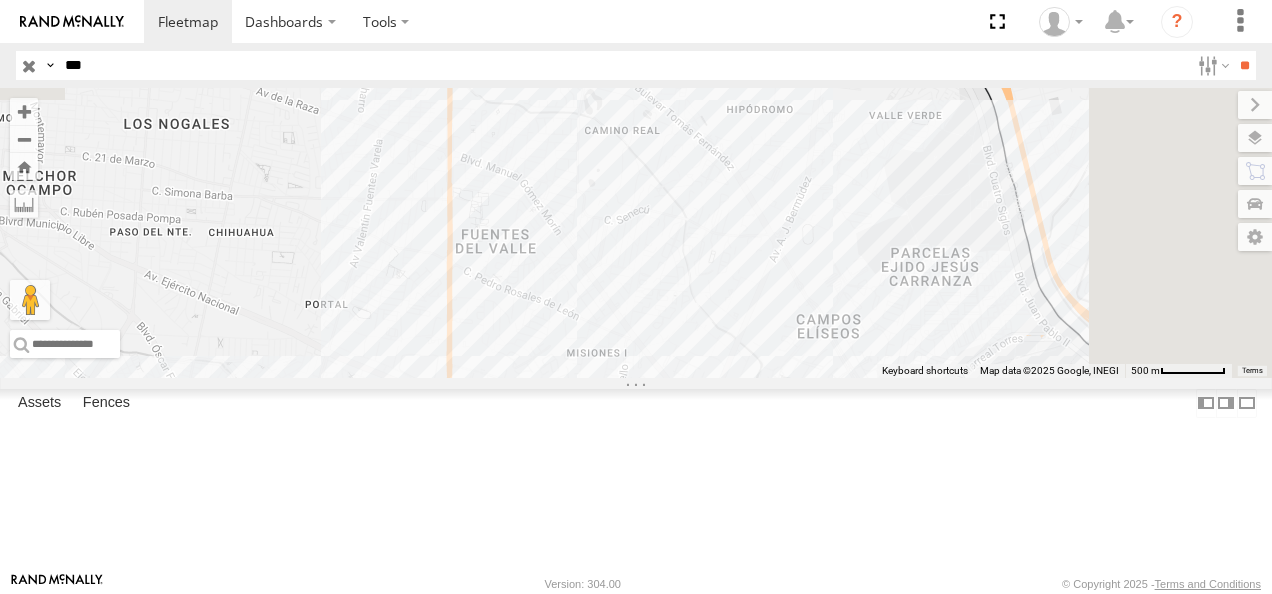 drag, startPoint x: 808, startPoint y: 282, endPoint x: 744, endPoint y: 470, distance: 198.59506 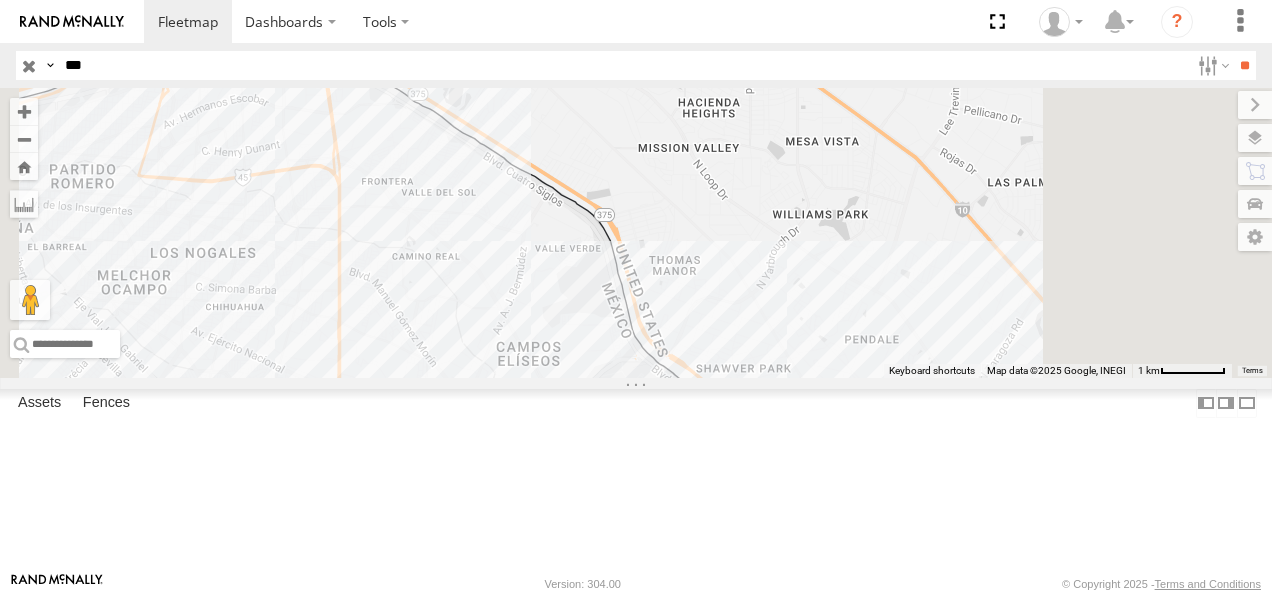 drag, startPoint x: 750, startPoint y: 392, endPoint x: 685, endPoint y: 356, distance: 74.30343 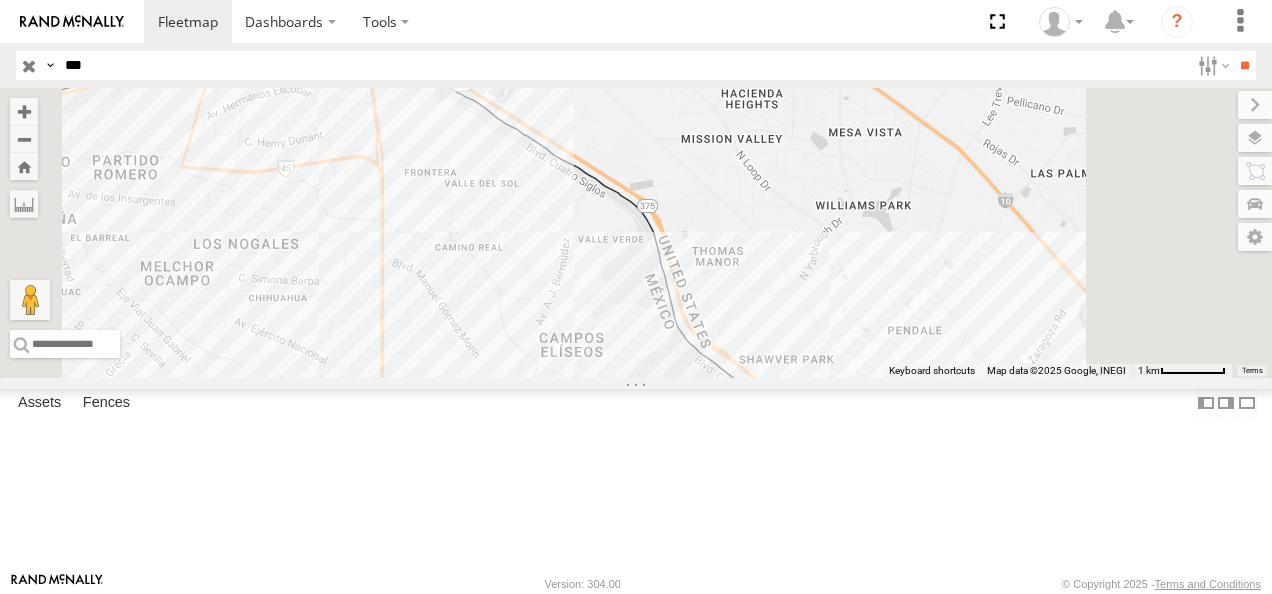 drag, startPoint x: 766, startPoint y: 331, endPoint x: 717, endPoint y: 265, distance: 82.20097 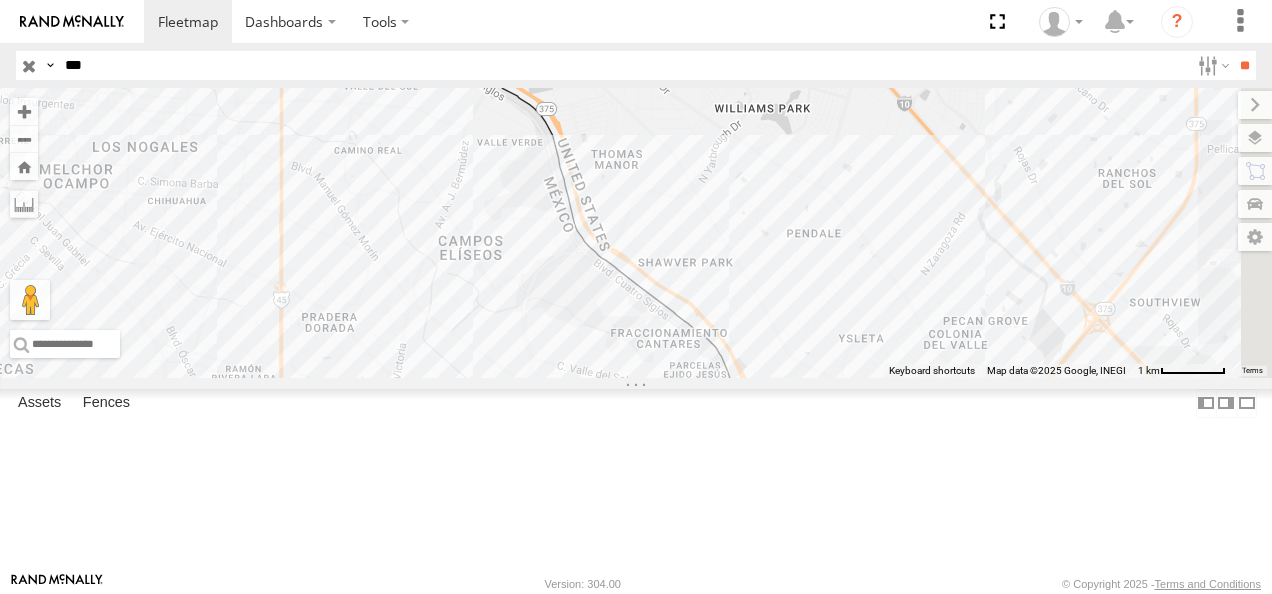 drag, startPoint x: 807, startPoint y: 394, endPoint x: 662, endPoint y: 218, distance: 228.03728 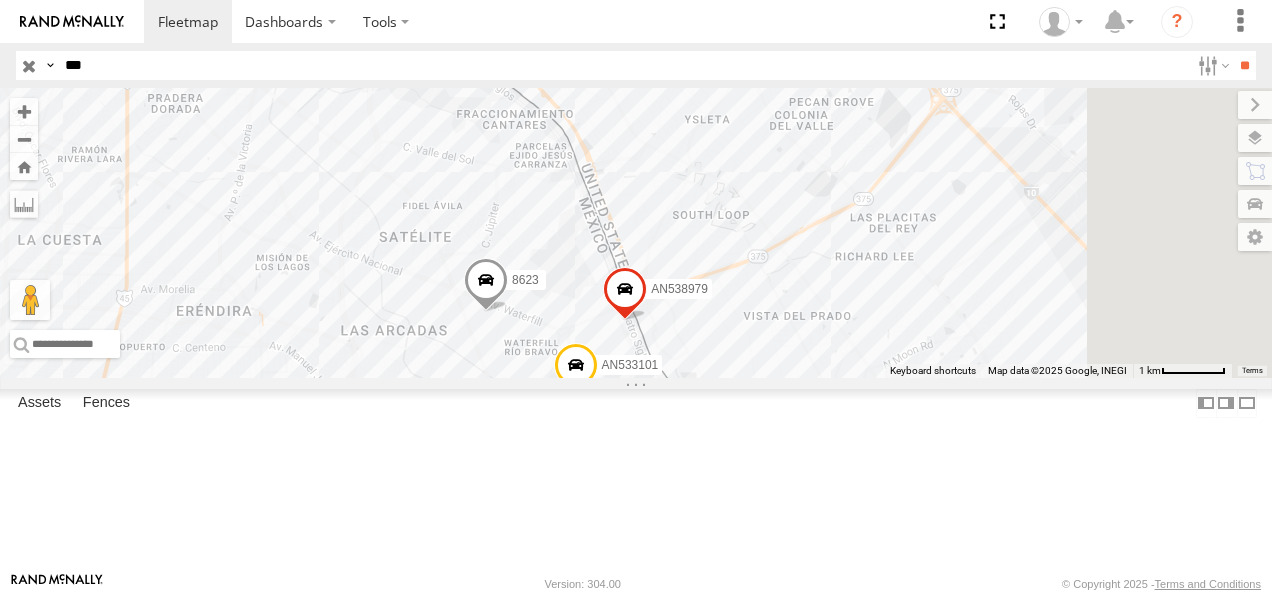 drag, startPoint x: 747, startPoint y: 348, endPoint x: 558, endPoint y: 167, distance: 261.69064 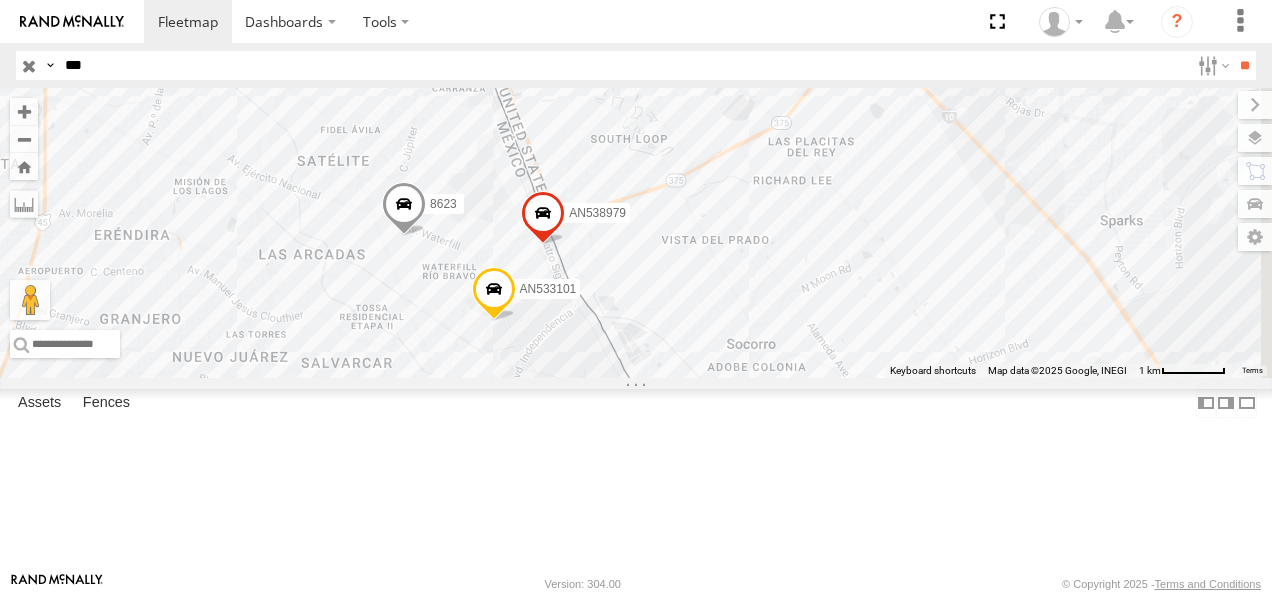 drag, startPoint x: 910, startPoint y: 382, endPoint x: 883, endPoint y: 304, distance: 82.5409 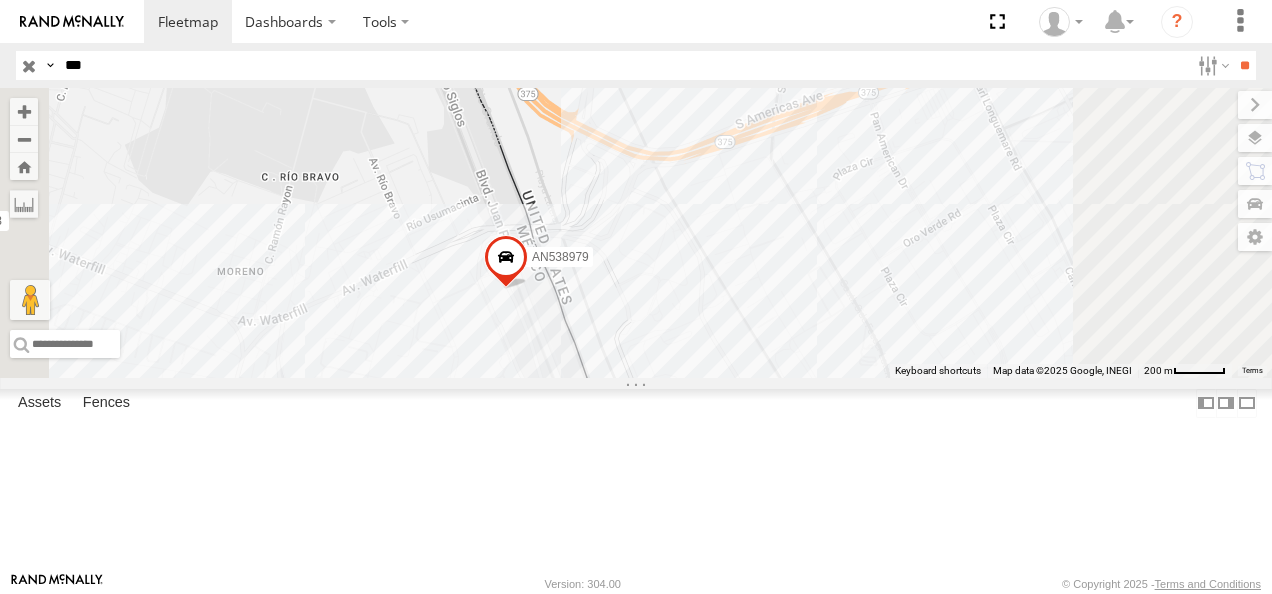 drag, startPoint x: 840, startPoint y: 212, endPoint x: 664, endPoint y: 210, distance: 176.01137 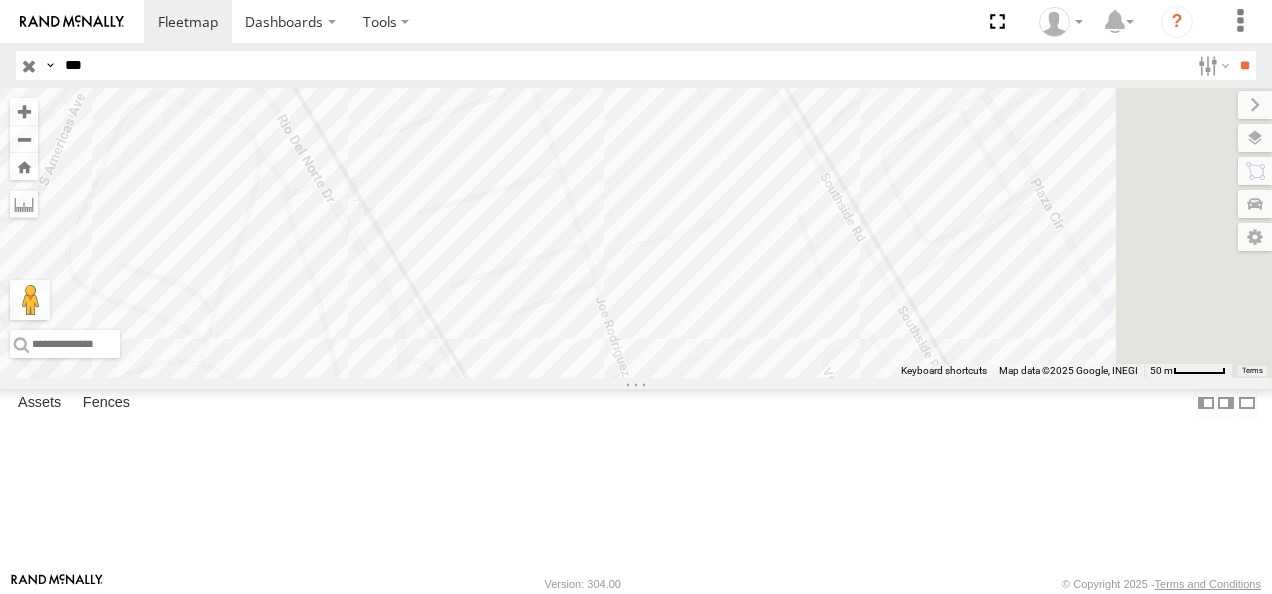 drag, startPoint x: 938, startPoint y: 246, endPoint x: 686, endPoint y: 198, distance: 256.5307 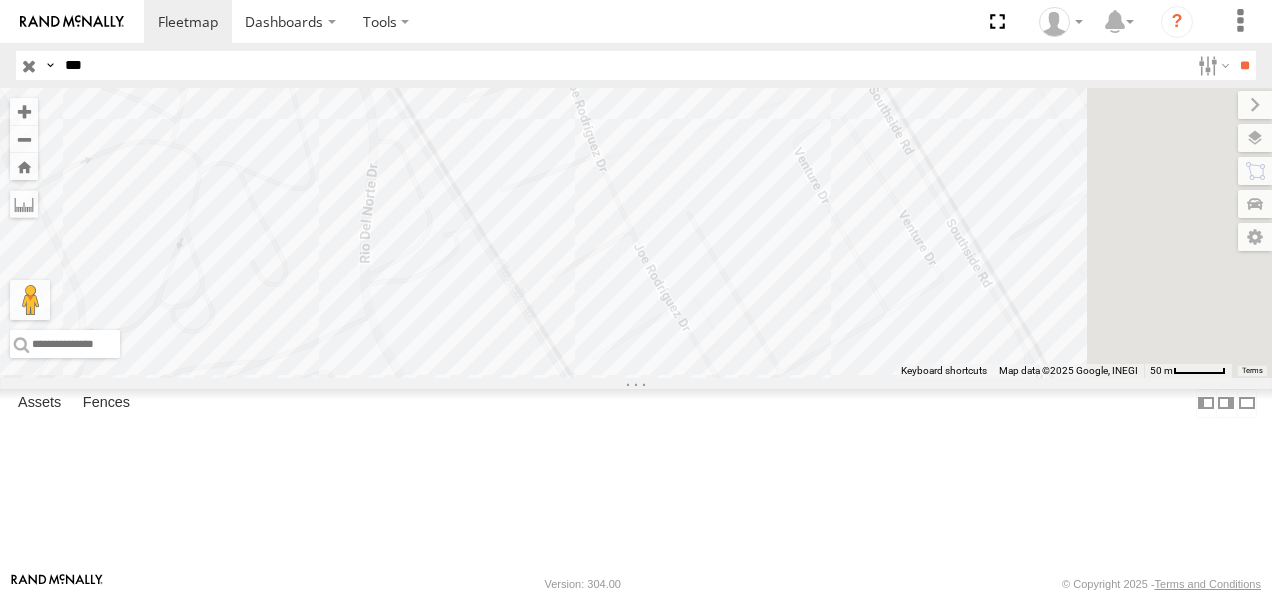 drag, startPoint x: 945, startPoint y: 324, endPoint x: 963, endPoint y: 258, distance: 68.41052 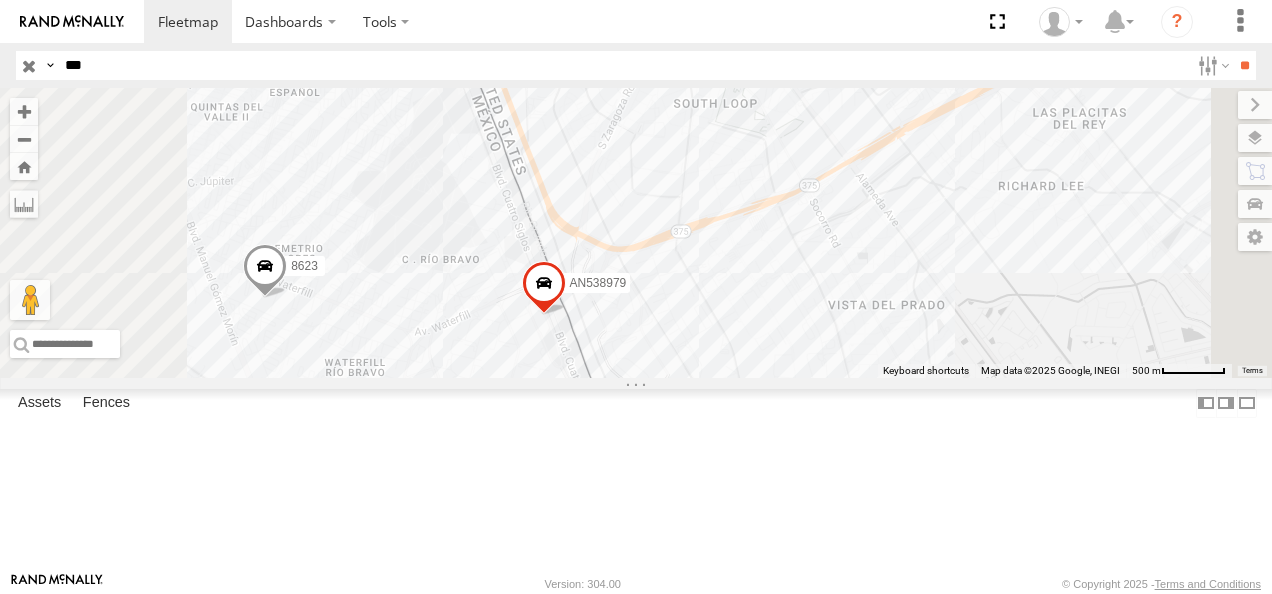drag, startPoint x: 970, startPoint y: 314, endPoint x: 943, endPoint y: 444, distance: 132.77425 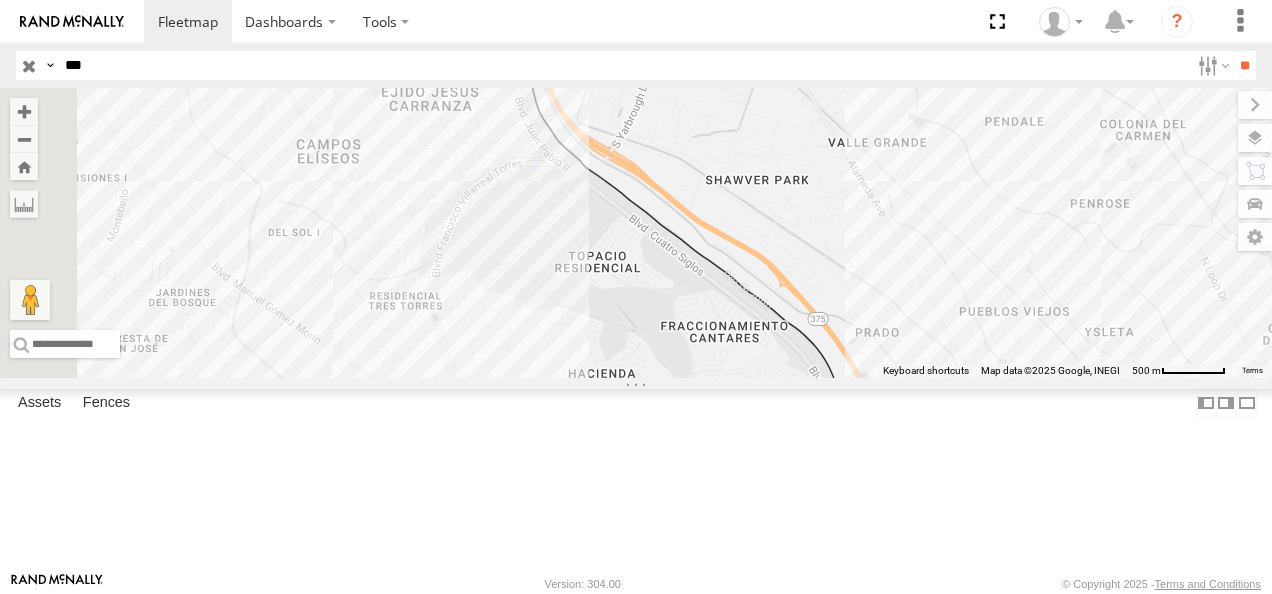 drag, startPoint x: 1059, startPoint y: 399, endPoint x: 1046, endPoint y: 578, distance: 179.47145 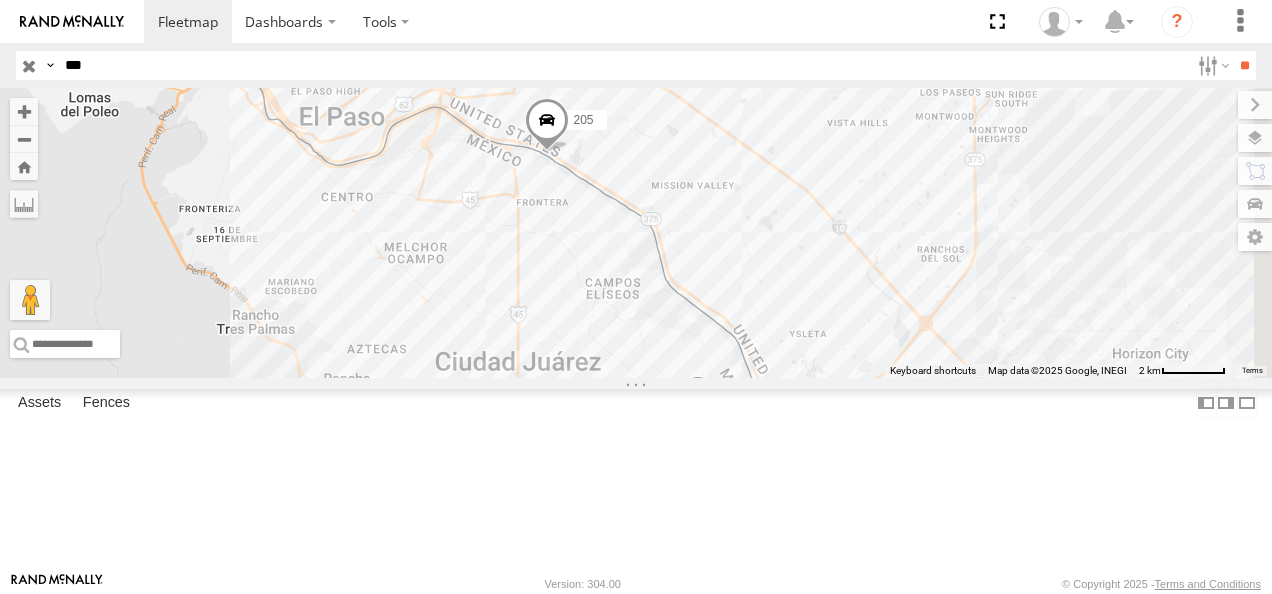drag, startPoint x: 872, startPoint y: 368, endPoint x: 848, endPoint y: 338, distance: 38.418747 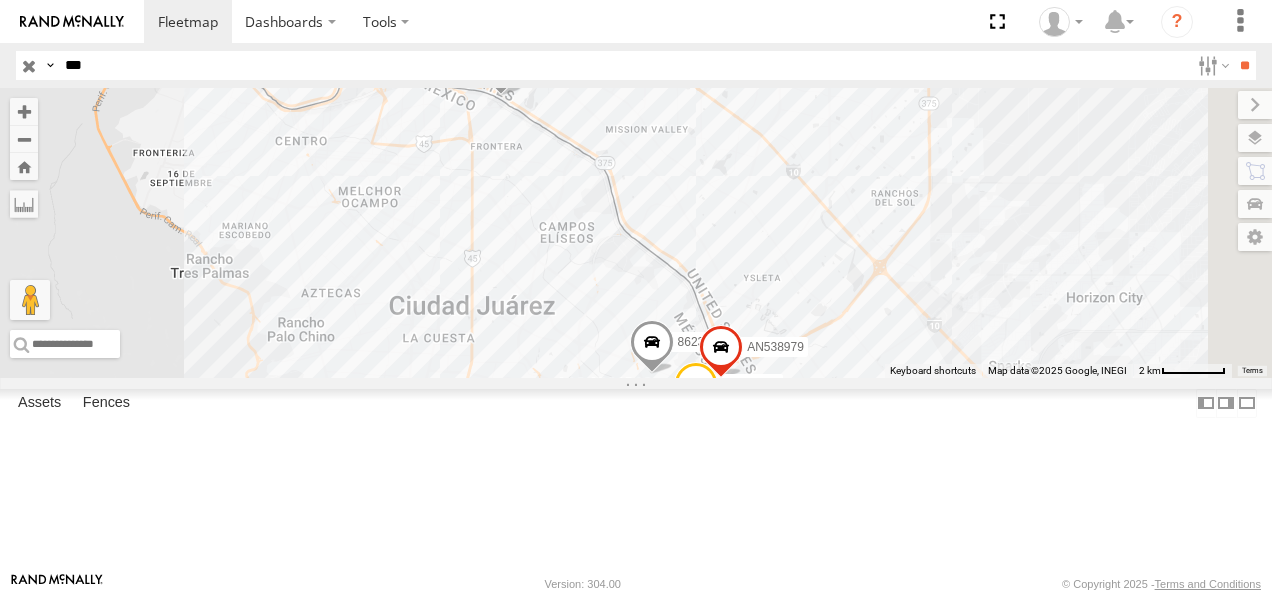 drag, startPoint x: 1050, startPoint y: 348, endPoint x: 937, endPoint y: 304, distance: 121.264175 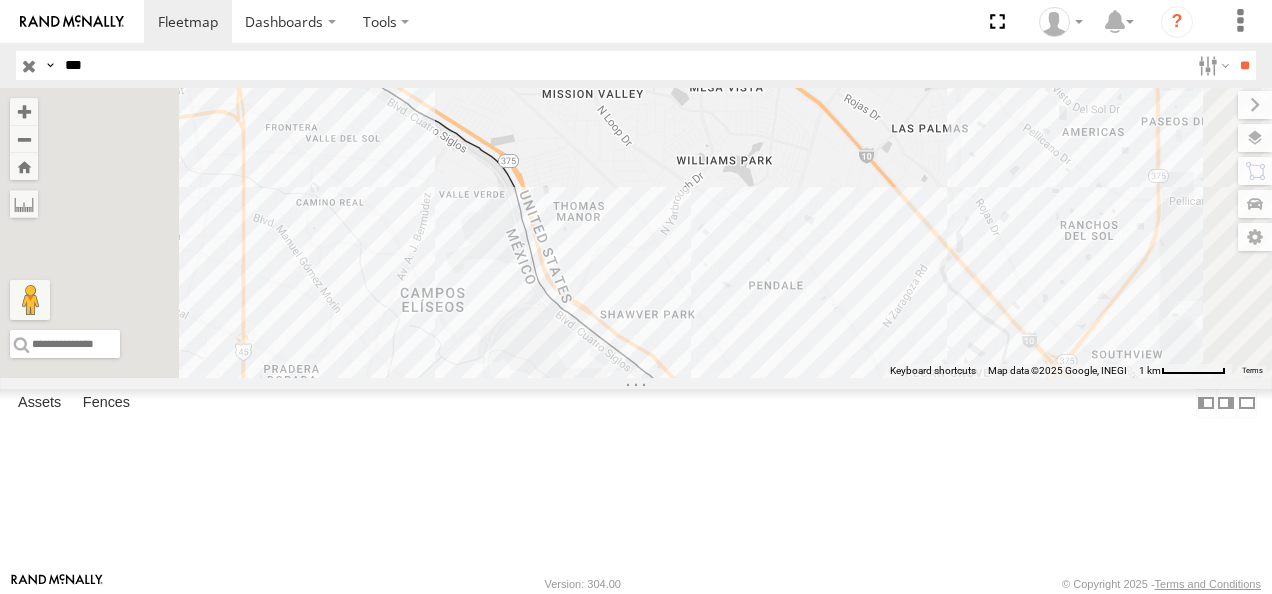 drag, startPoint x: 942, startPoint y: 278, endPoint x: 1068, endPoint y: 499, distance: 254.39536 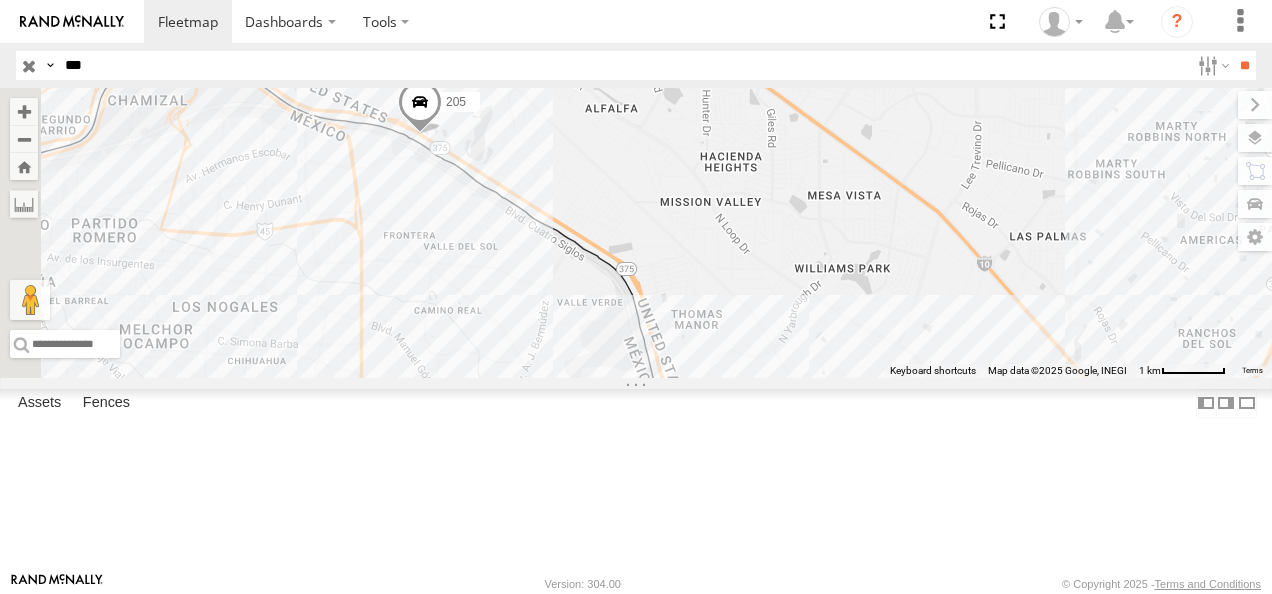drag, startPoint x: 912, startPoint y: 233, endPoint x: 924, endPoint y: 363, distance: 130.55267 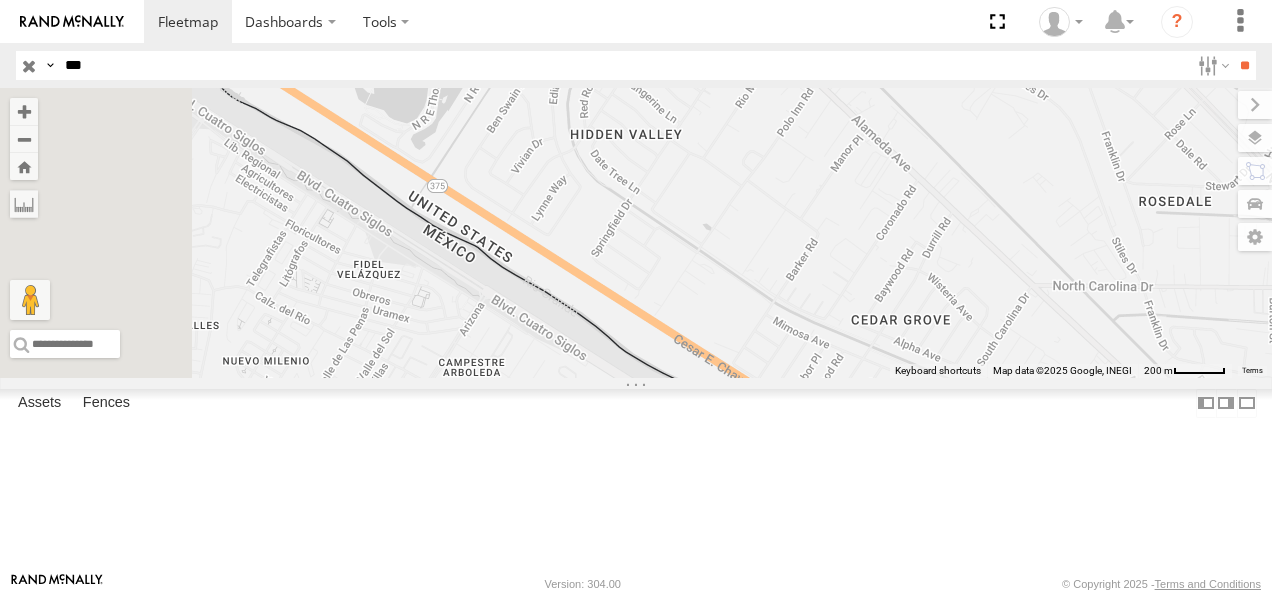 drag, startPoint x: 810, startPoint y: 236, endPoint x: 1130, endPoint y: 479, distance: 401.80716 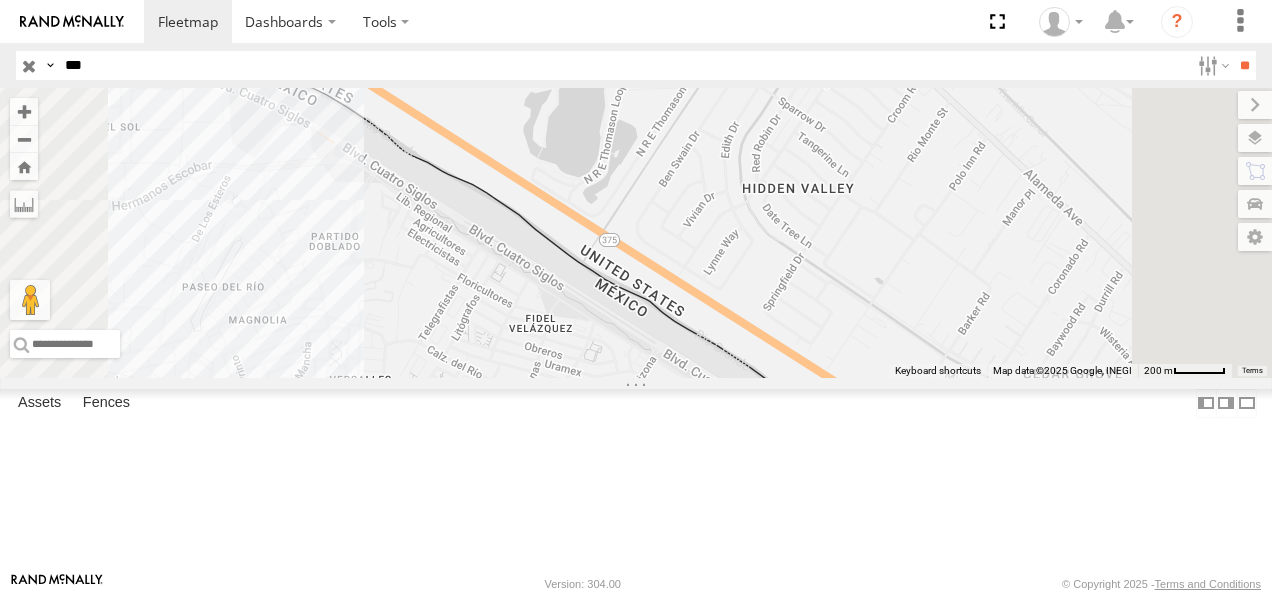 drag, startPoint x: 768, startPoint y: 210, endPoint x: 774, endPoint y: 140, distance: 70.256676 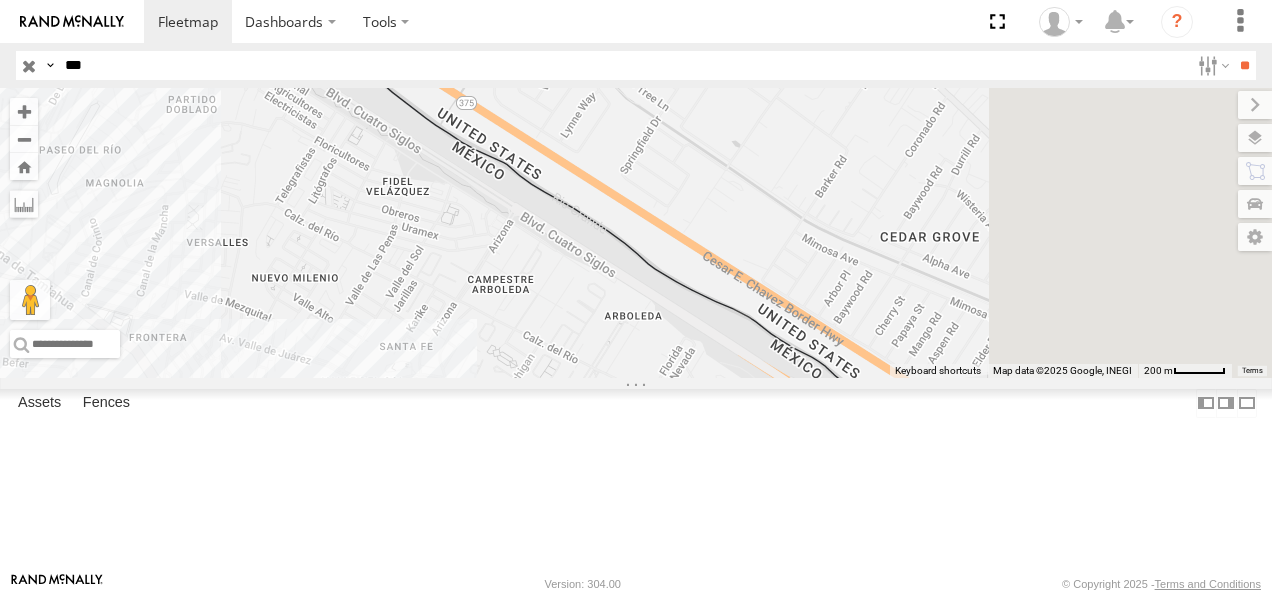 drag, startPoint x: 1084, startPoint y: 344, endPoint x: 872, endPoint y: 204, distance: 254.05511 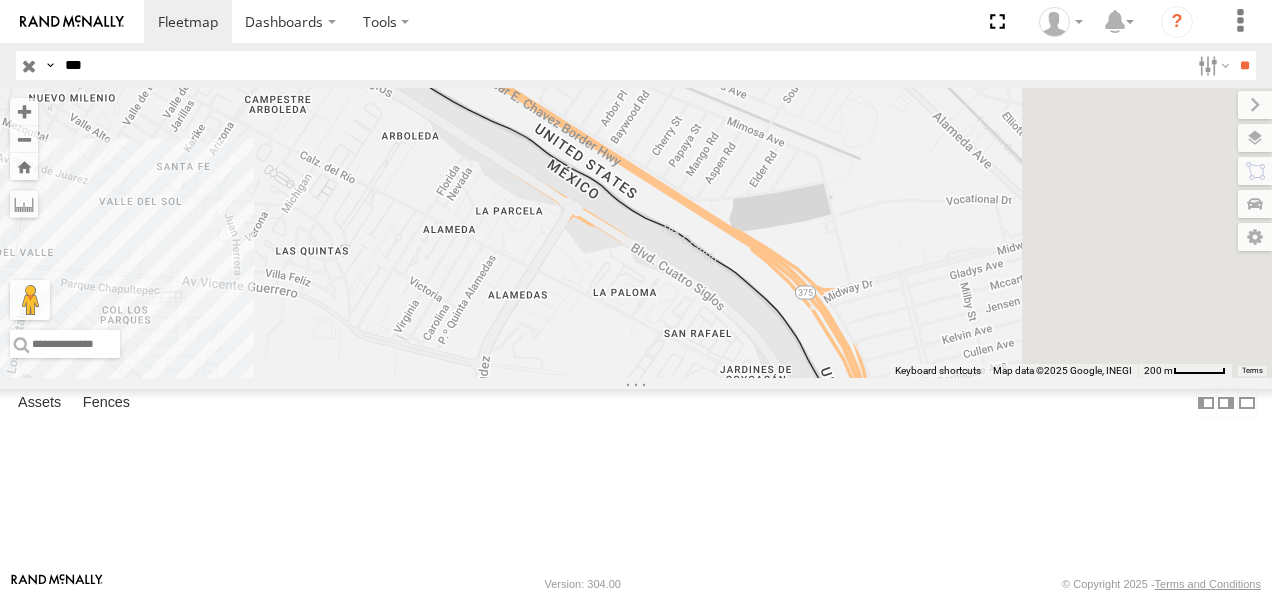drag, startPoint x: 1099, startPoint y: 333, endPoint x: 1032, endPoint y: 254, distance: 103.58572 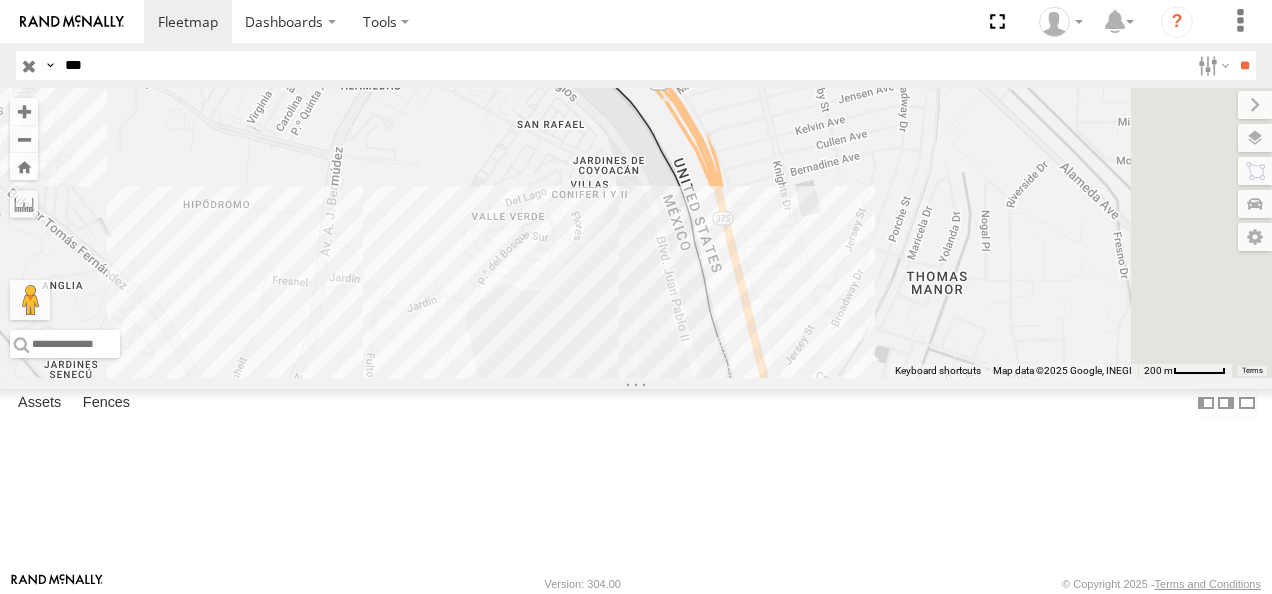 drag, startPoint x: 1122, startPoint y: 336, endPoint x: 1058, endPoint y: 229, distance: 124.67959 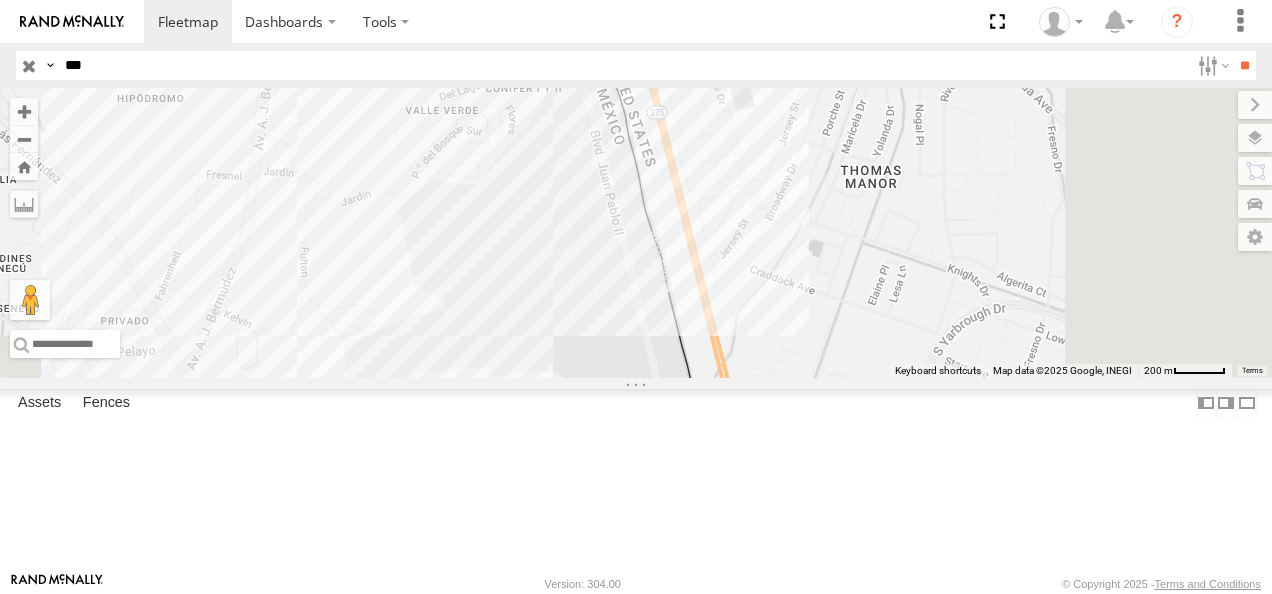 drag, startPoint x: 1154, startPoint y: 484, endPoint x: 1044, endPoint y: 302, distance: 212.65935 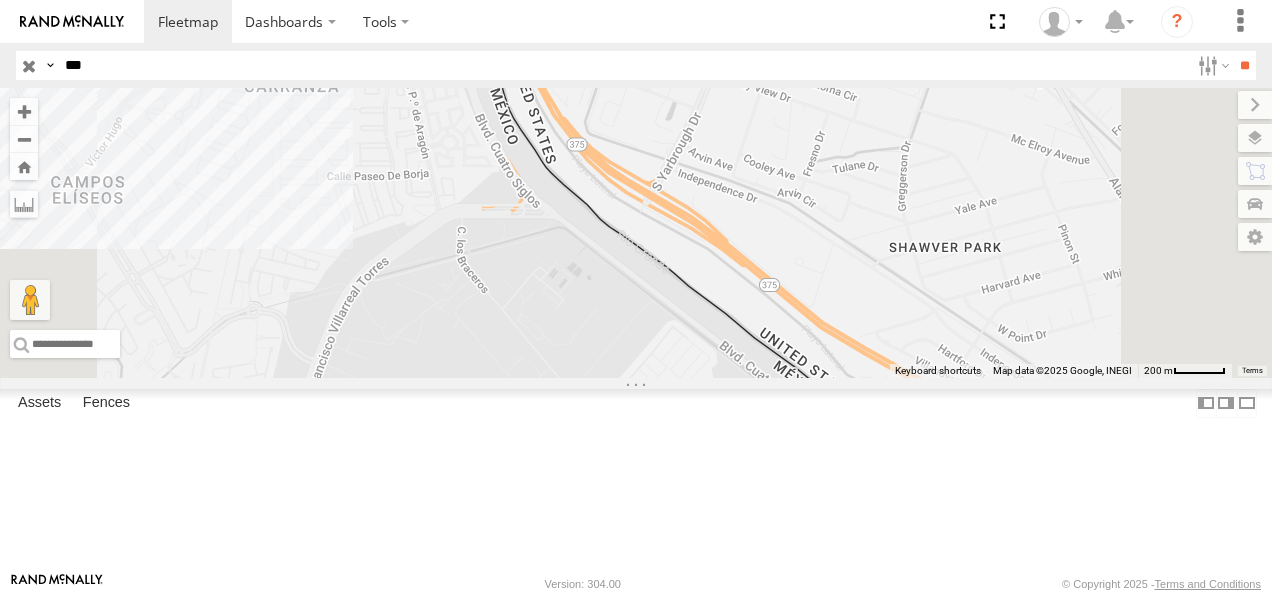 drag, startPoint x: 1101, startPoint y: 367, endPoint x: 968, endPoint y: 276, distance: 161.1521 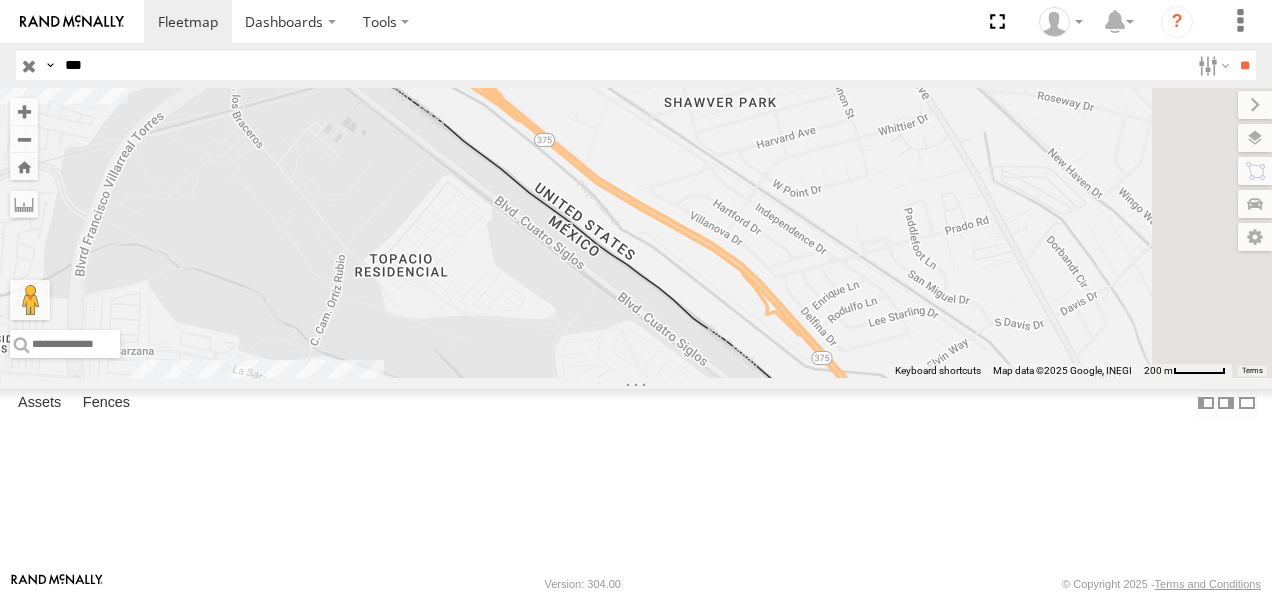drag, startPoint x: 1168, startPoint y: 495, endPoint x: 1026, endPoint y: 355, distance: 199.40913 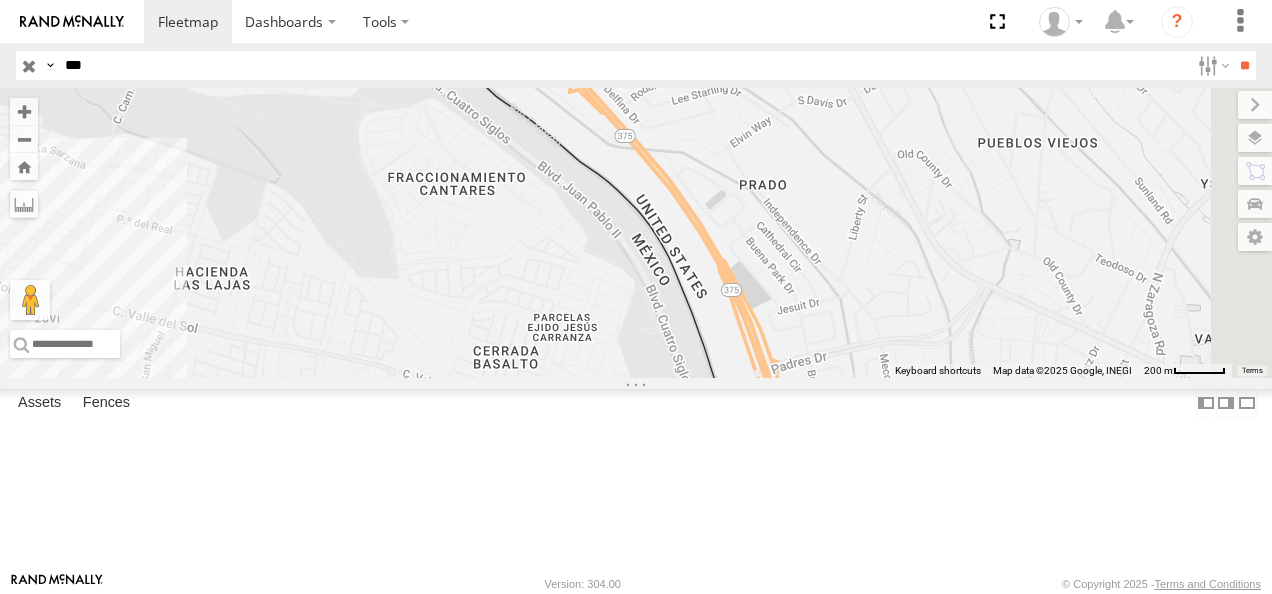 drag, startPoint x: 1128, startPoint y: 486, endPoint x: 1046, endPoint y: 328, distance: 178.01123 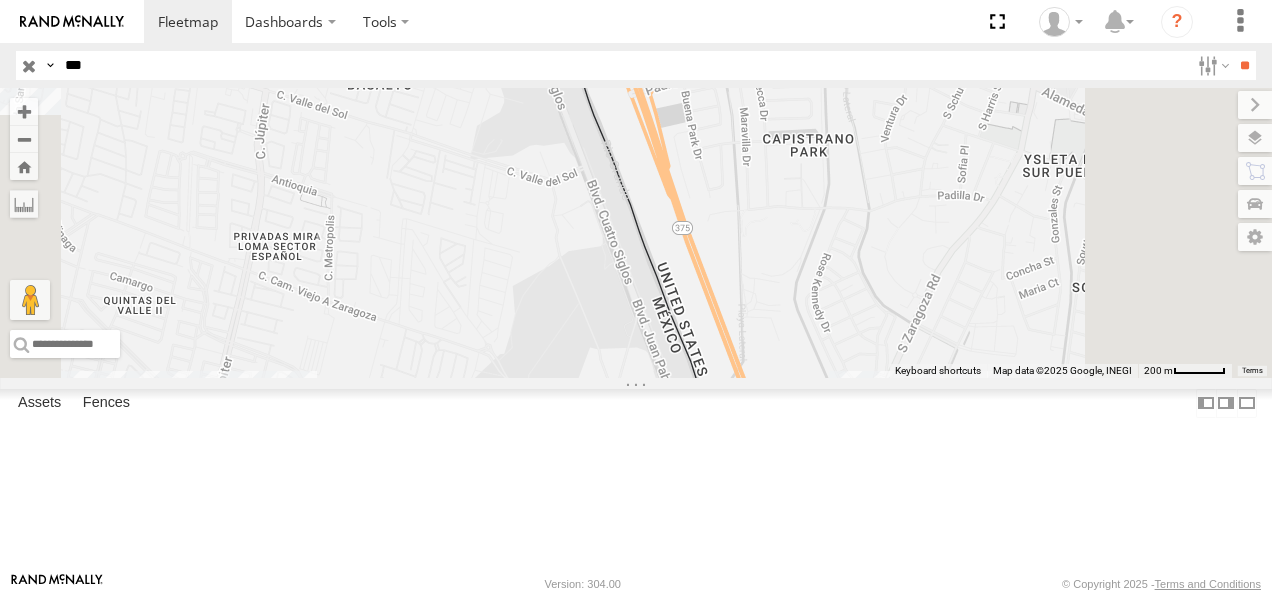 drag, startPoint x: 1049, startPoint y: 384, endPoint x: 1009, endPoint y: 298, distance: 94.847244 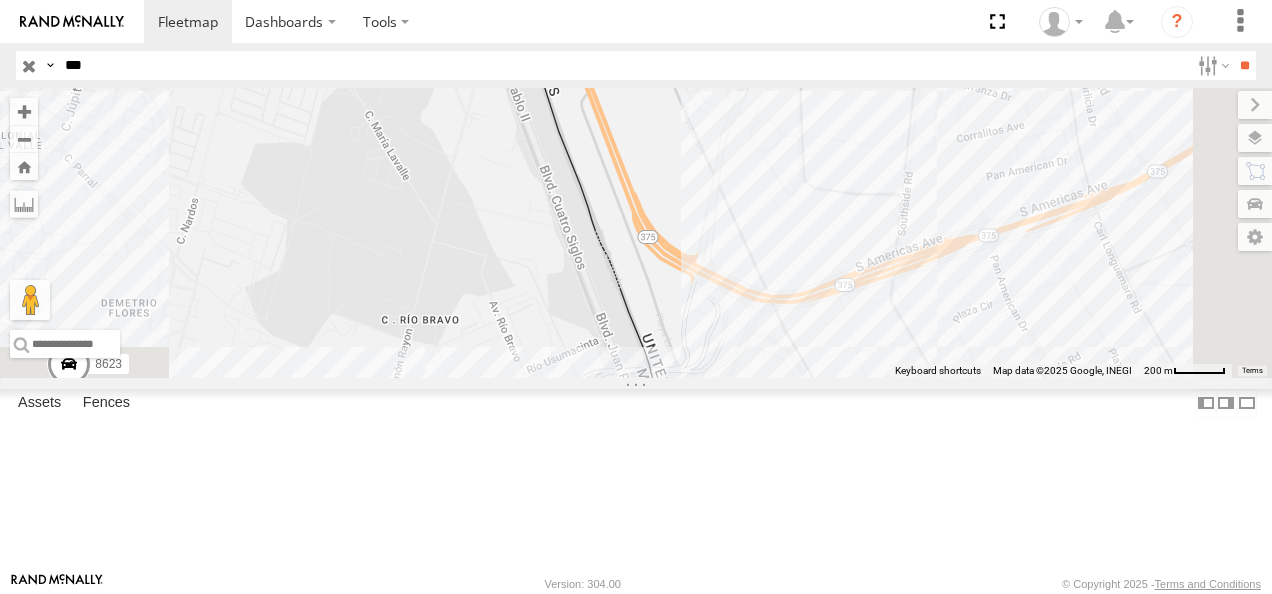 drag, startPoint x: 1072, startPoint y: 396, endPoint x: 1019, endPoint y: 315, distance: 96.79876 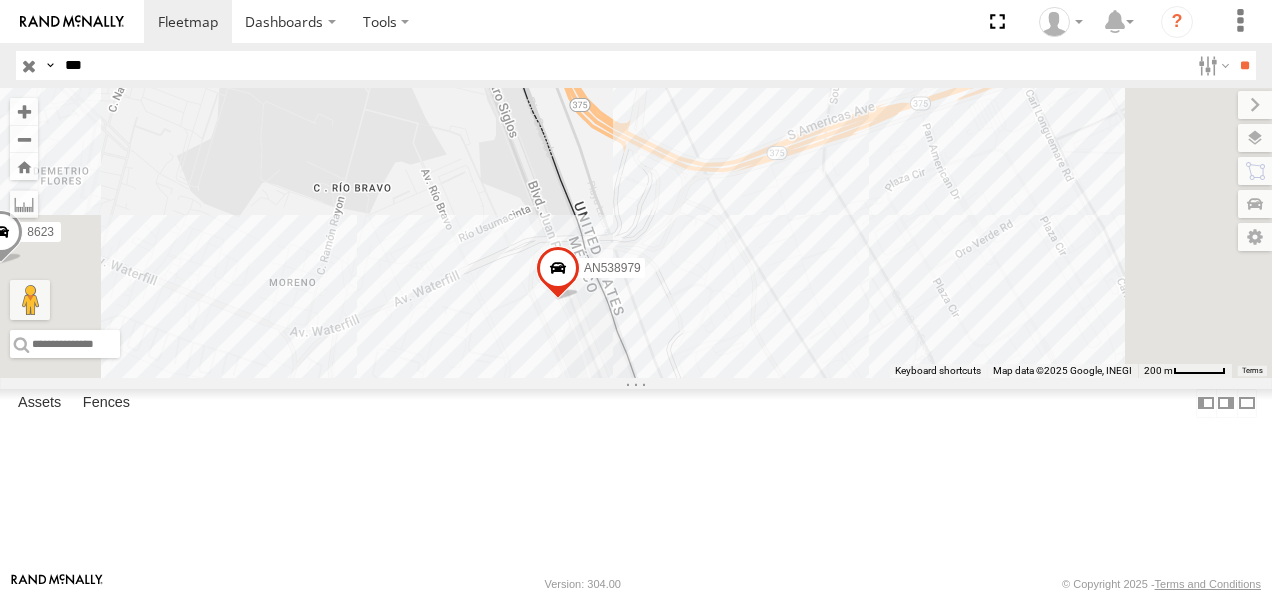 drag, startPoint x: 1164, startPoint y: 477, endPoint x: 1148, endPoint y: 427, distance: 52.49762 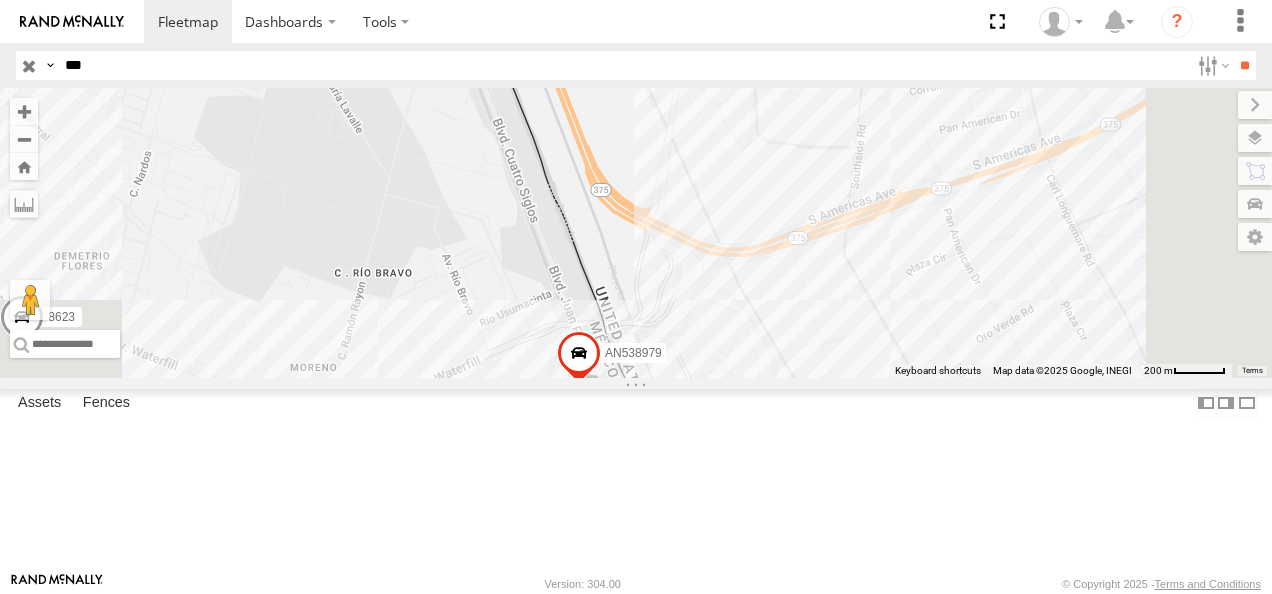 drag, startPoint x: 1015, startPoint y: 382, endPoint x: 1036, endPoint y: 469, distance: 89.498604 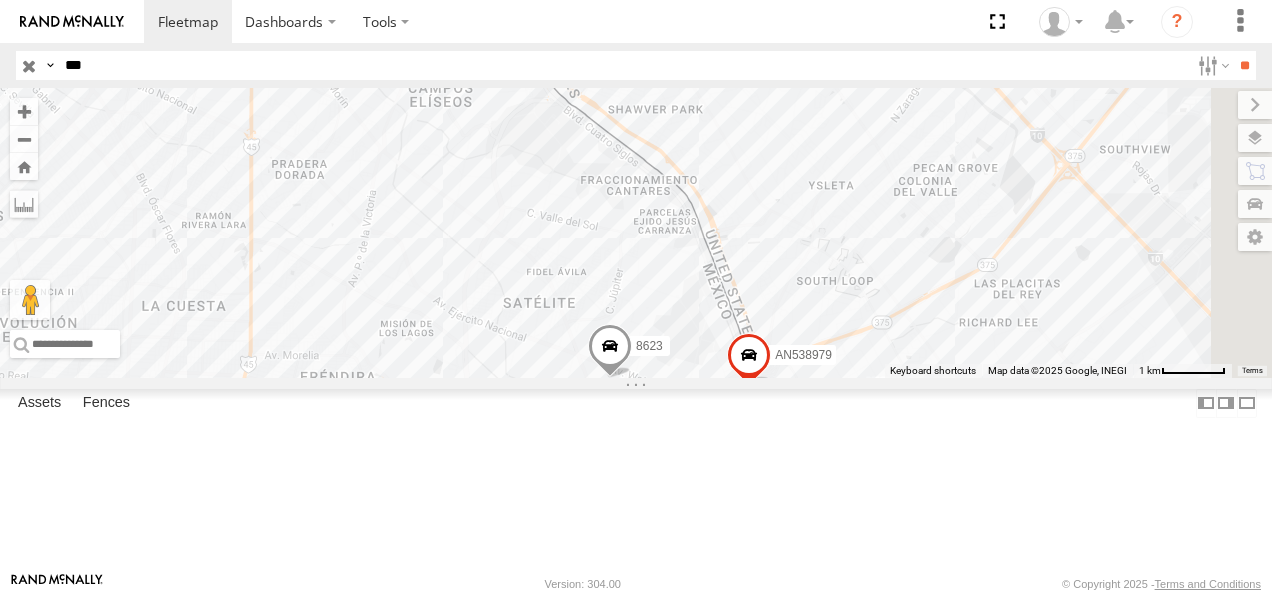 drag, startPoint x: 1017, startPoint y: 332, endPoint x: 1031, endPoint y: 335, distance: 14.3178215 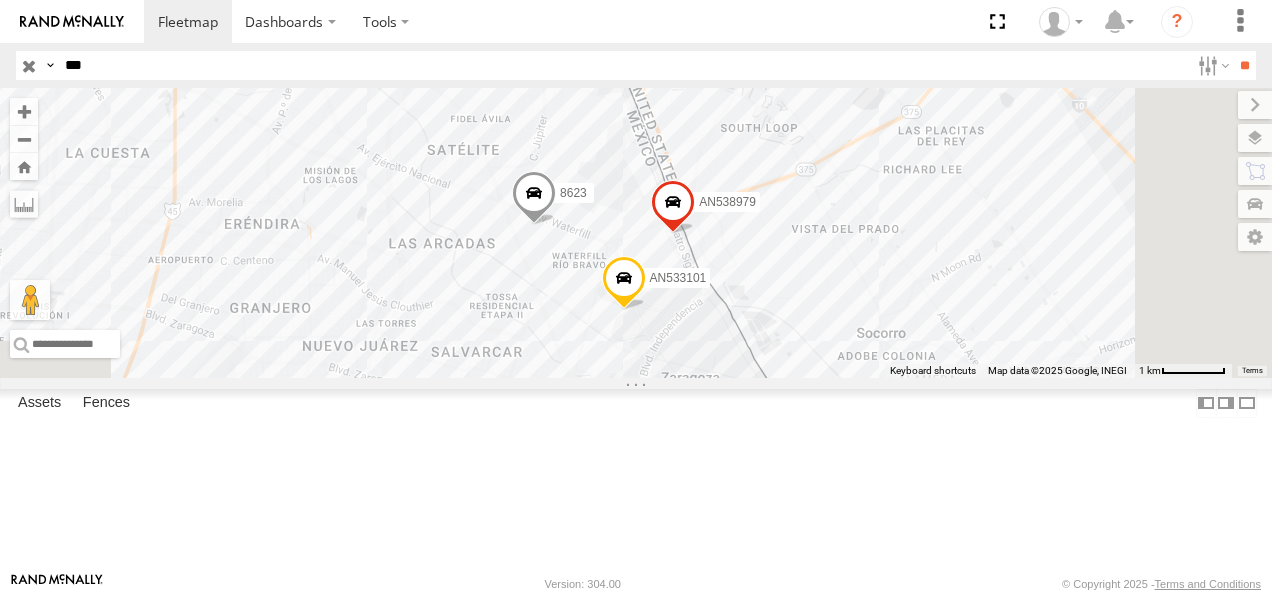 drag, startPoint x: 1059, startPoint y: 387, endPoint x: 984, endPoint y: 237, distance: 167.7051 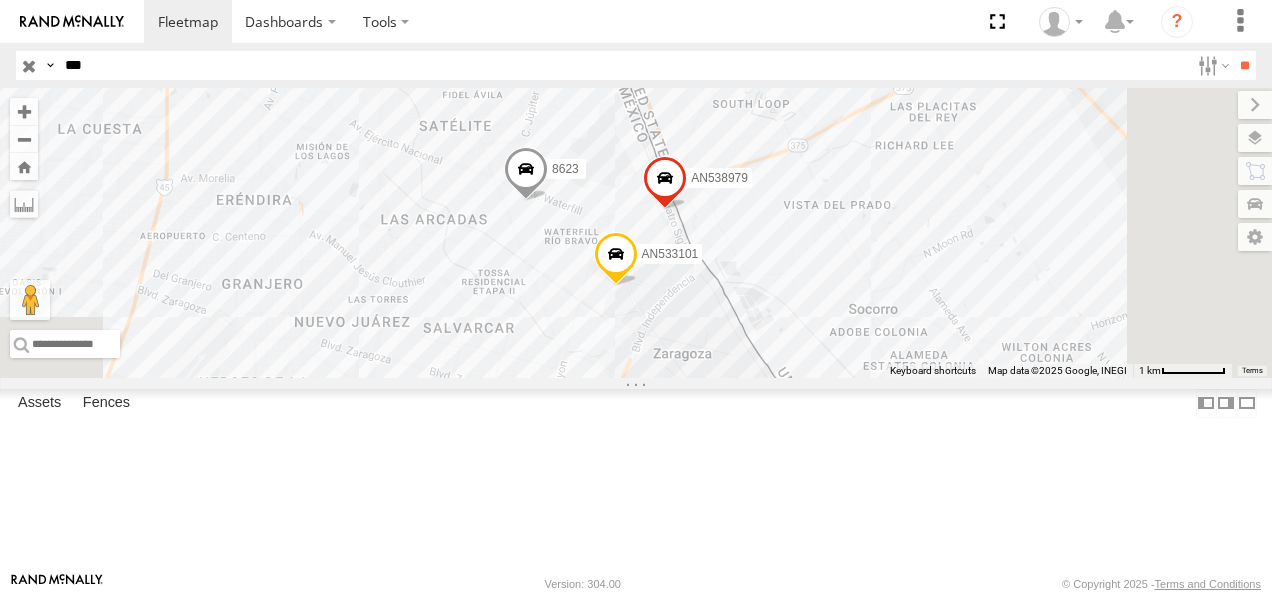 drag, startPoint x: 1051, startPoint y: 392, endPoint x: 1040, endPoint y: 360, distance: 33.83785 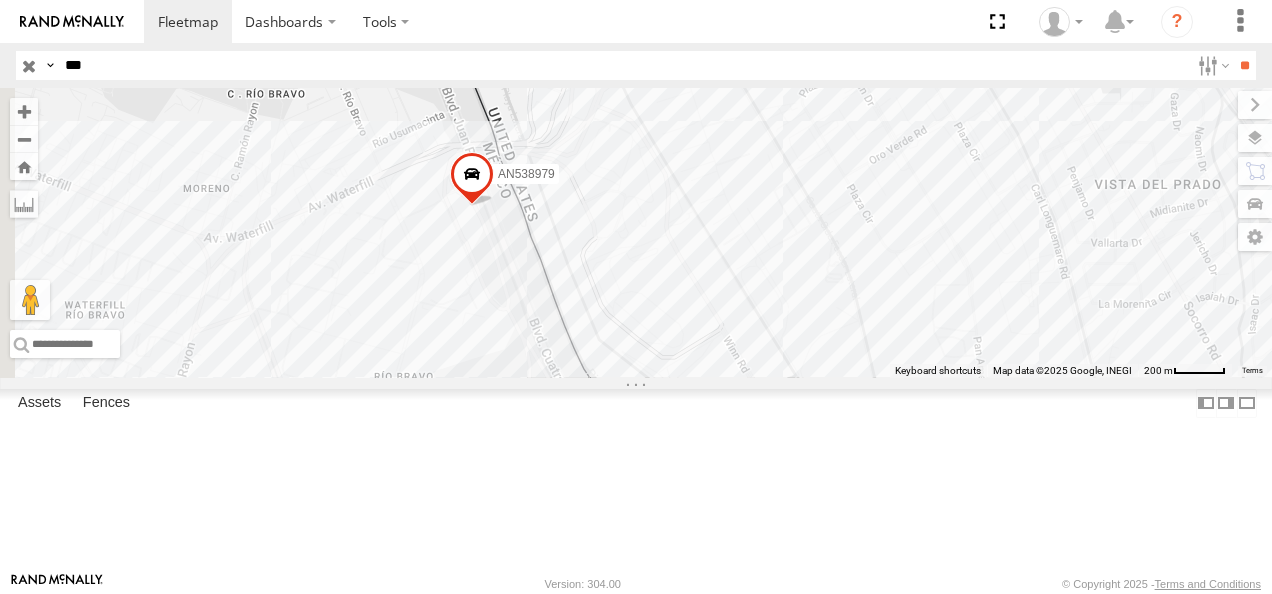drag, startPoint x: 1010, startPoint y: 298, endPoint x: 1099, endPoint y: 468, distance: 191.88799 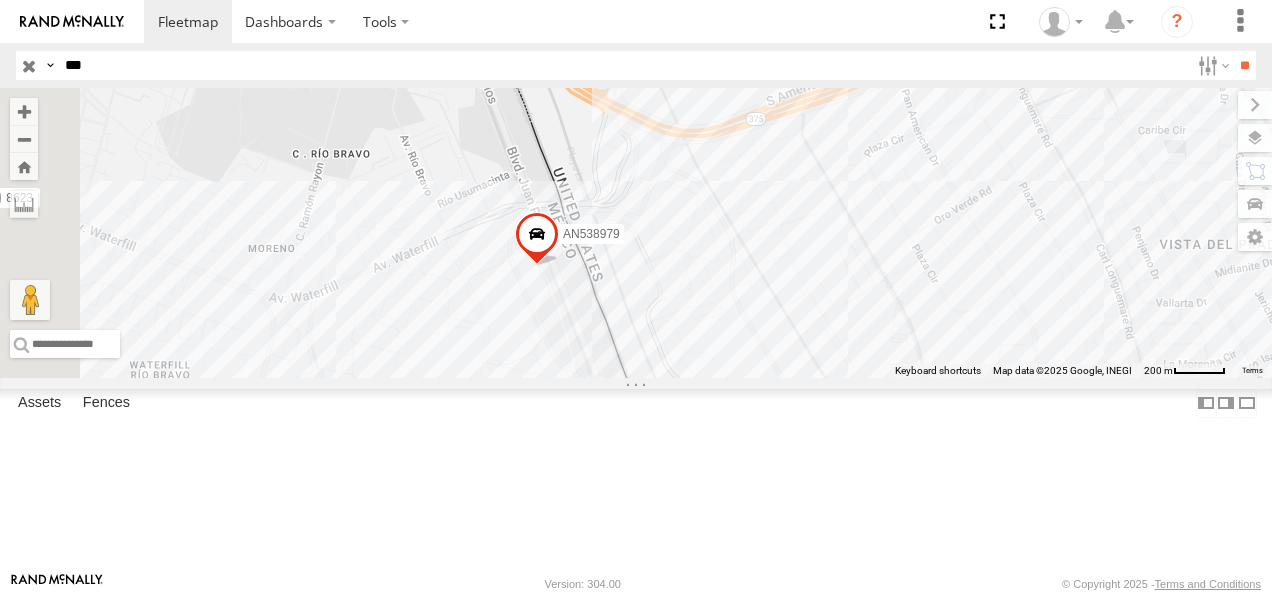 drag, startPoint x: 1007, startPoint y: 376, endPoint x: 1076, endPoint y: 439, distance: 93.43447 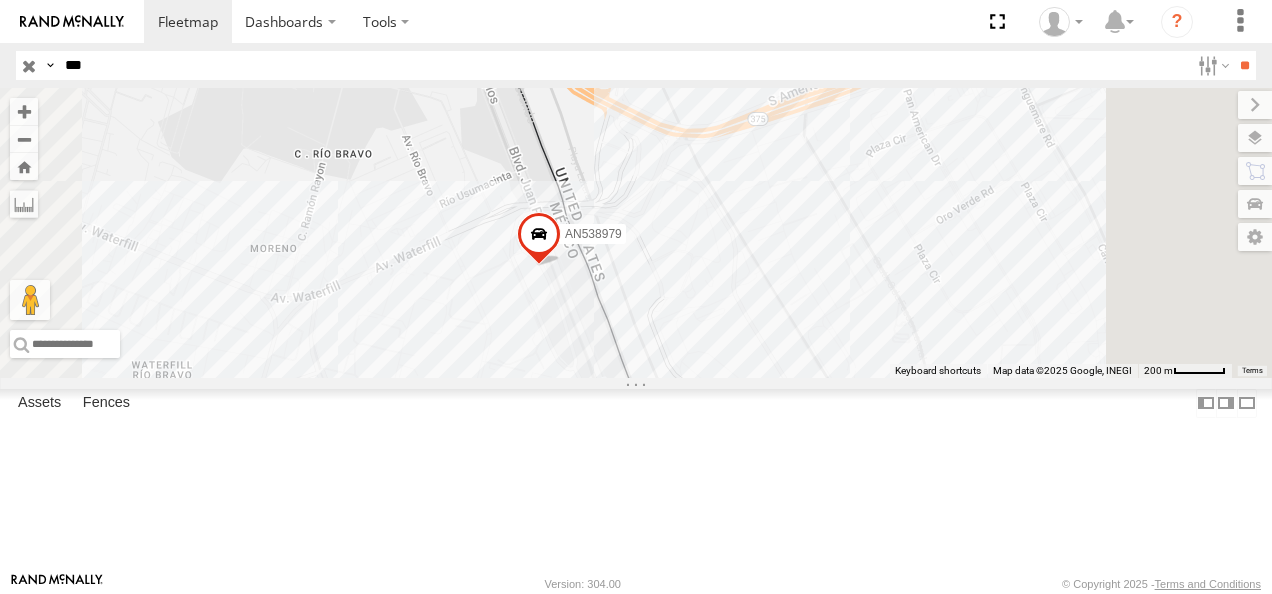 click on "***" at bounding box center [623, 65] 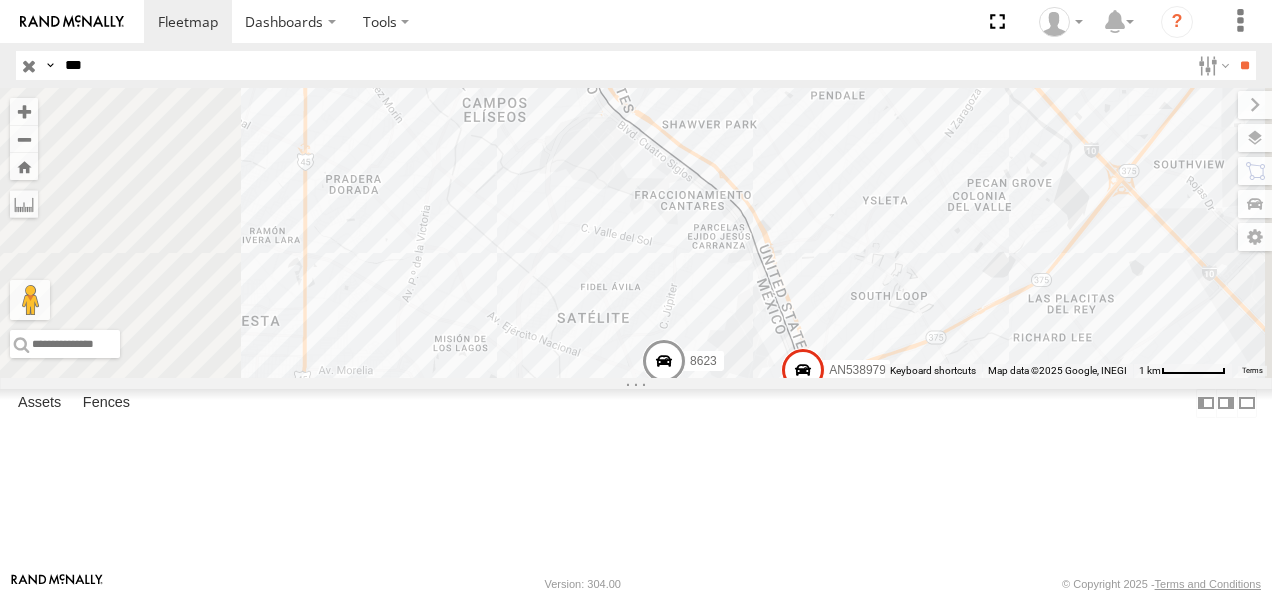 drag, startPoint x: 891, startPoint y: 161, endPoint x: 925, endPoint y: 302, distance: 145.04137 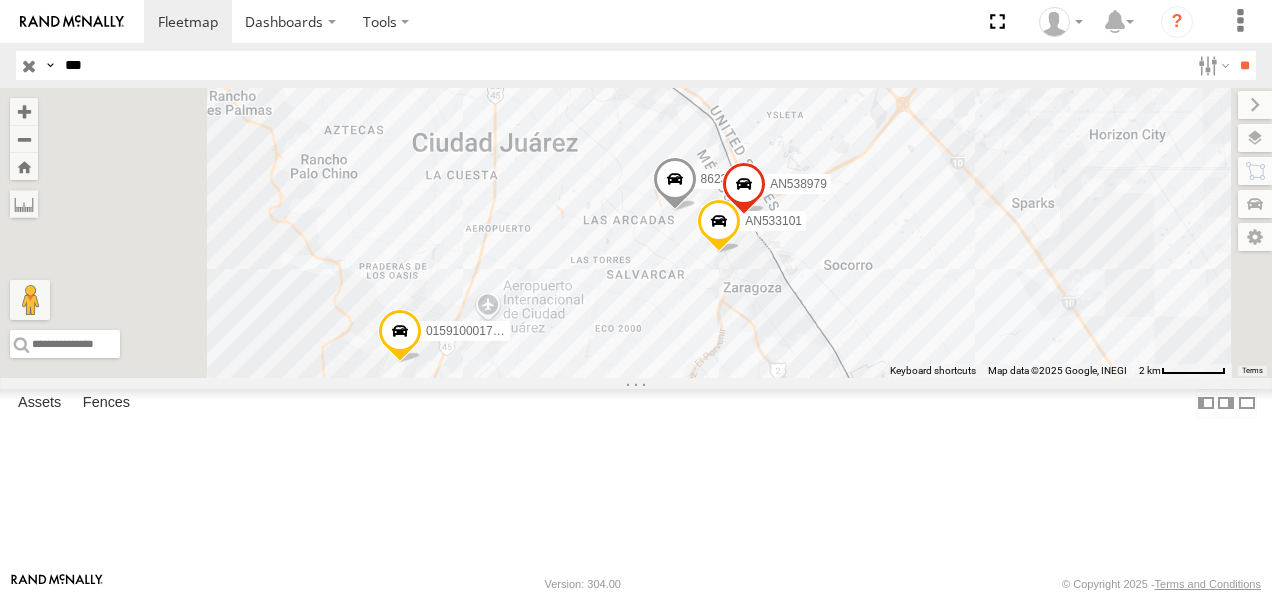 drag, startPoint x: 1016, startPoint y: 292, endPoint x: 974, endPoint y: 172, distance: 127.13772 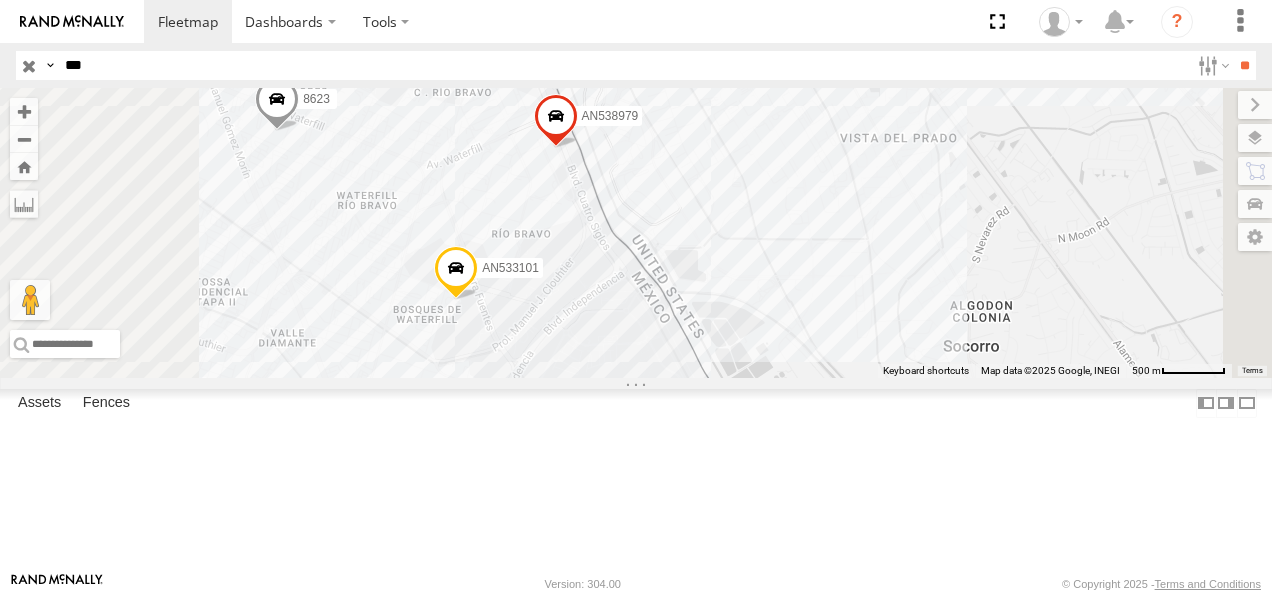 drag, startPoint x: 992, startPoint y: 225, endPoint x: 944, endPoint y: 317, distance: 103.768974 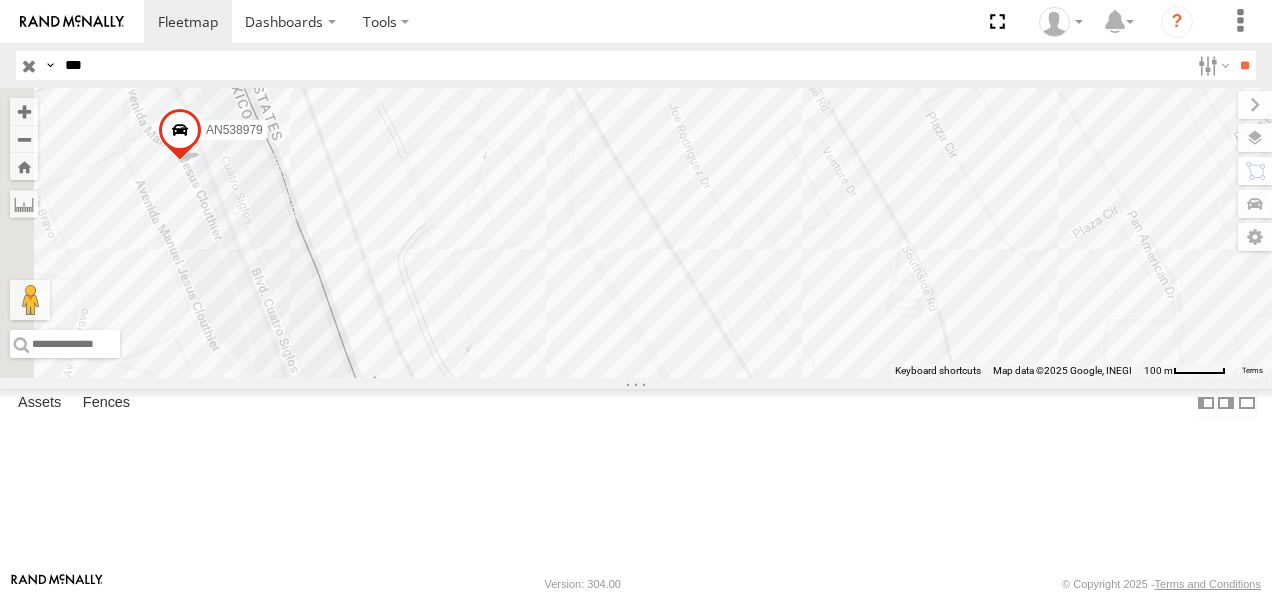 drag, startPoint x: 981, startPoint y: 288, endPoint x: 1037, endPoint y: 478, distance: 198.0808 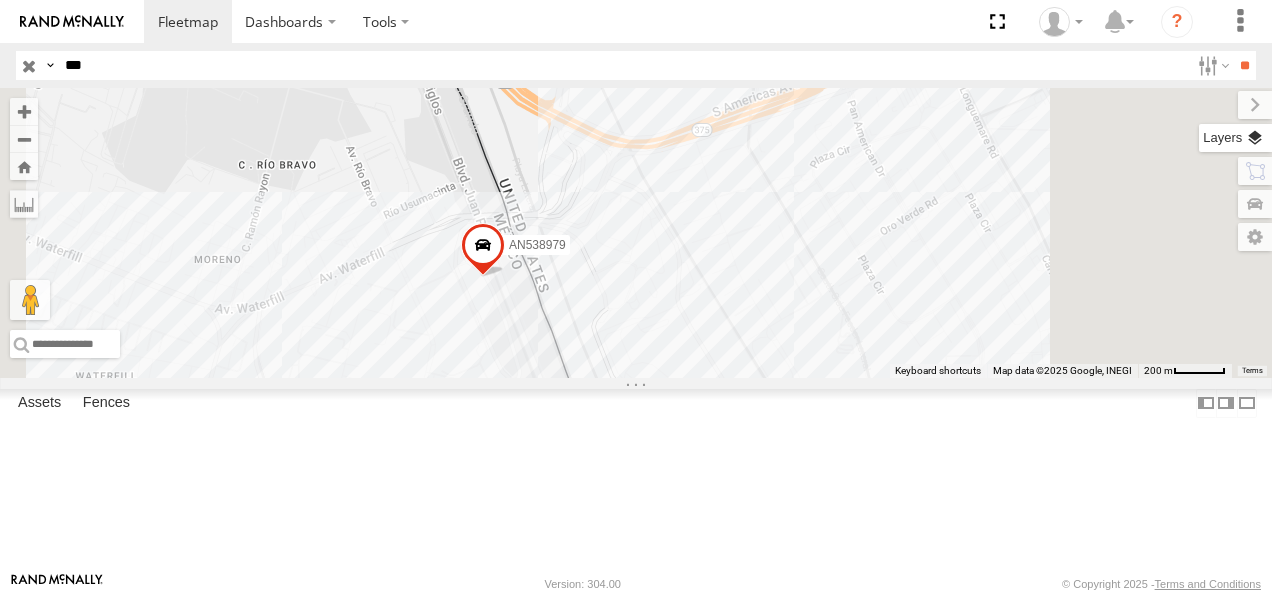 click at bounding box center [1235, 138] 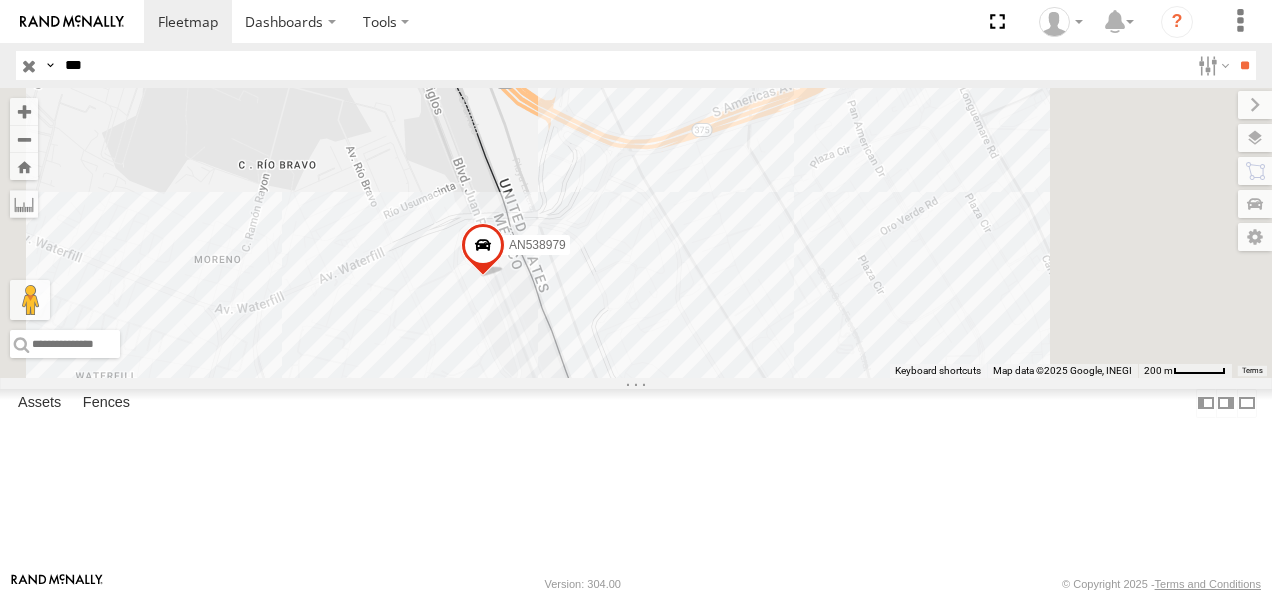 click on "Basemaps" at bounding box center (0, 0) 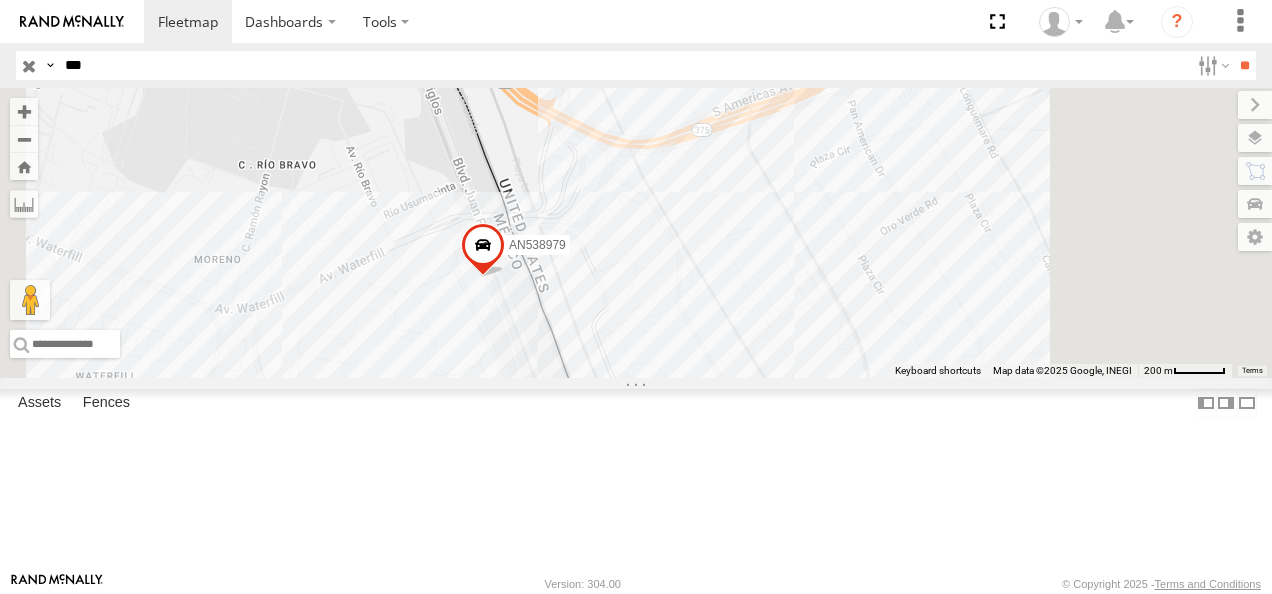 click on "Satellite + Roadmap" at bounding box center (0, 0) 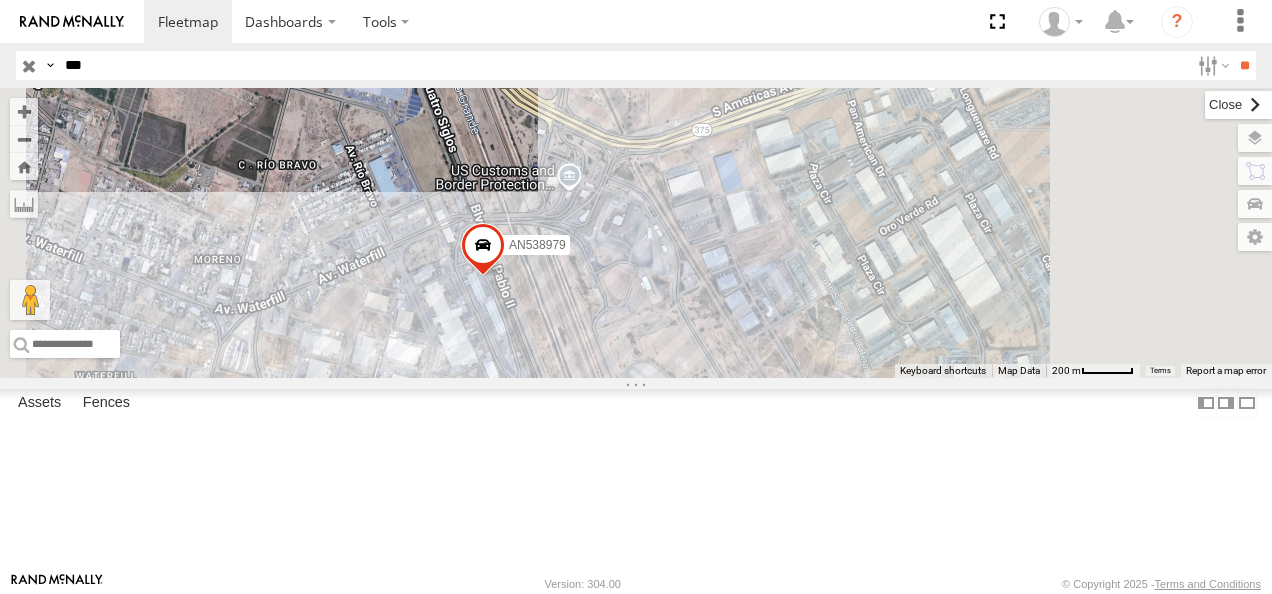 click at bounding box center (1238, 105) 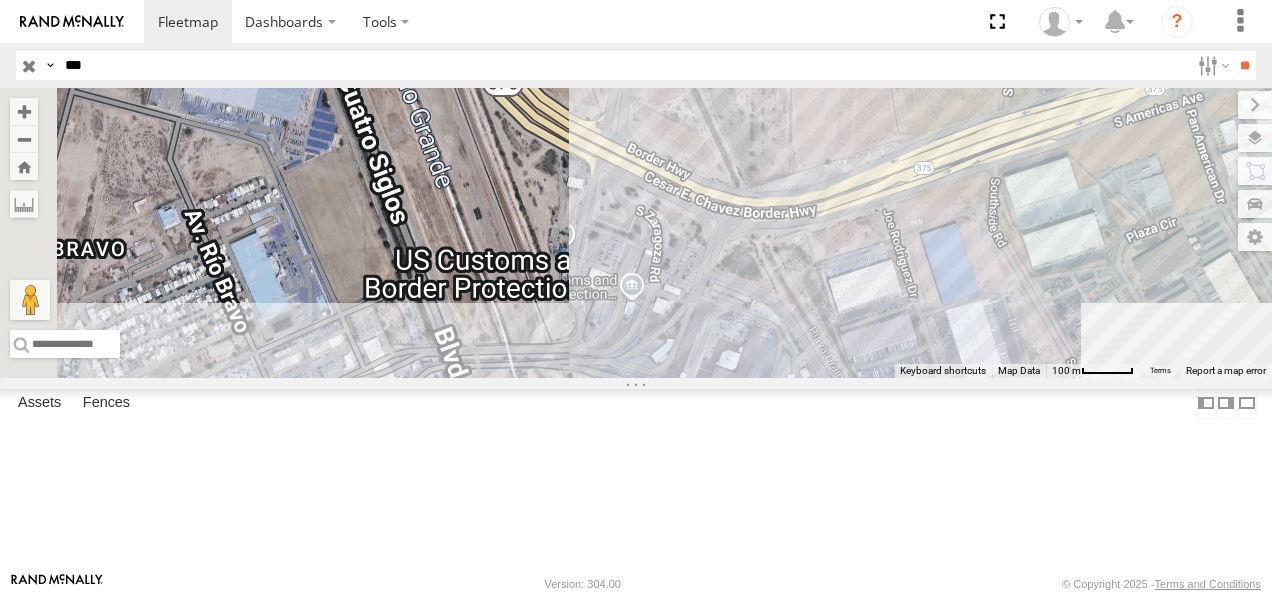 drag, startPoint x: 779, startPoint y: 316, endPoint x: 1024, endPoint y: 314, distance: 245.00816 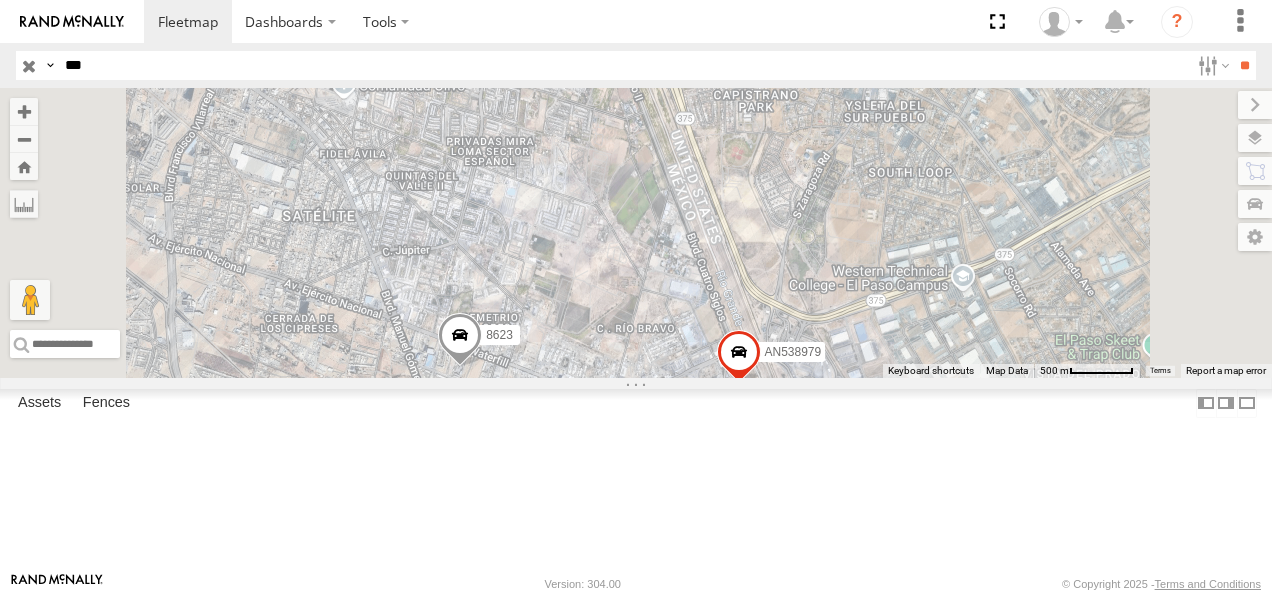 drag, startPoint x: 1012, startPoint y: 254, endPoint x: 1056, endPoint y: 375, distance: 128.7517 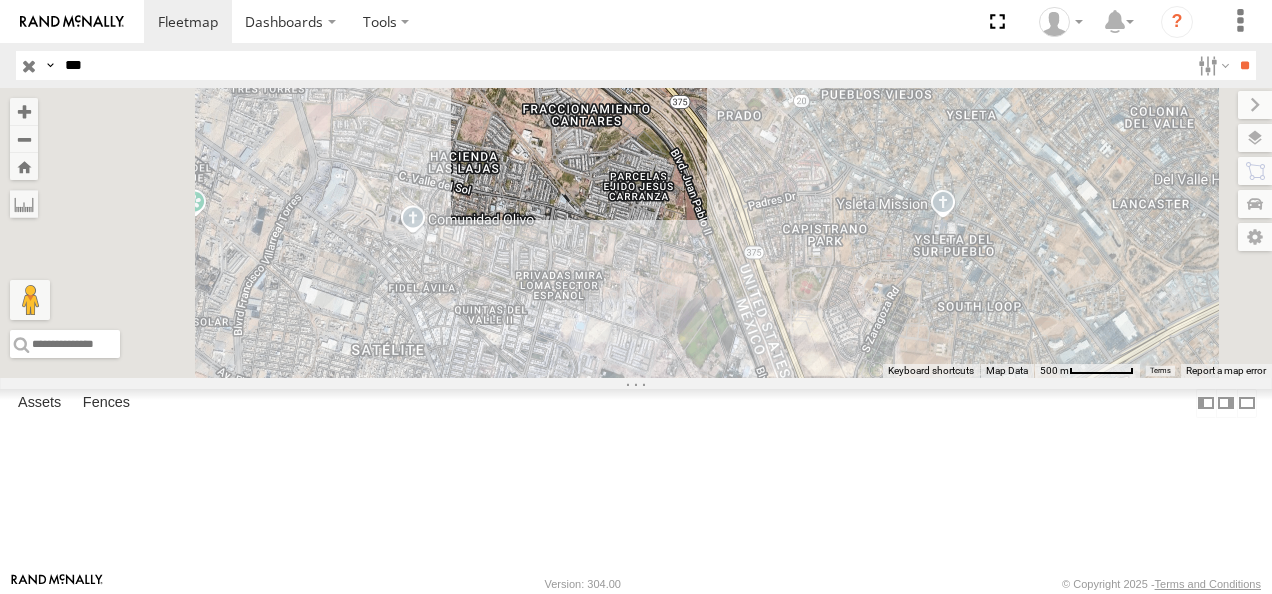 drag, startPoint x: 1013, startPoint y: 247, endPoint x: 1098, endPoint y: 419, distance: 191.85672 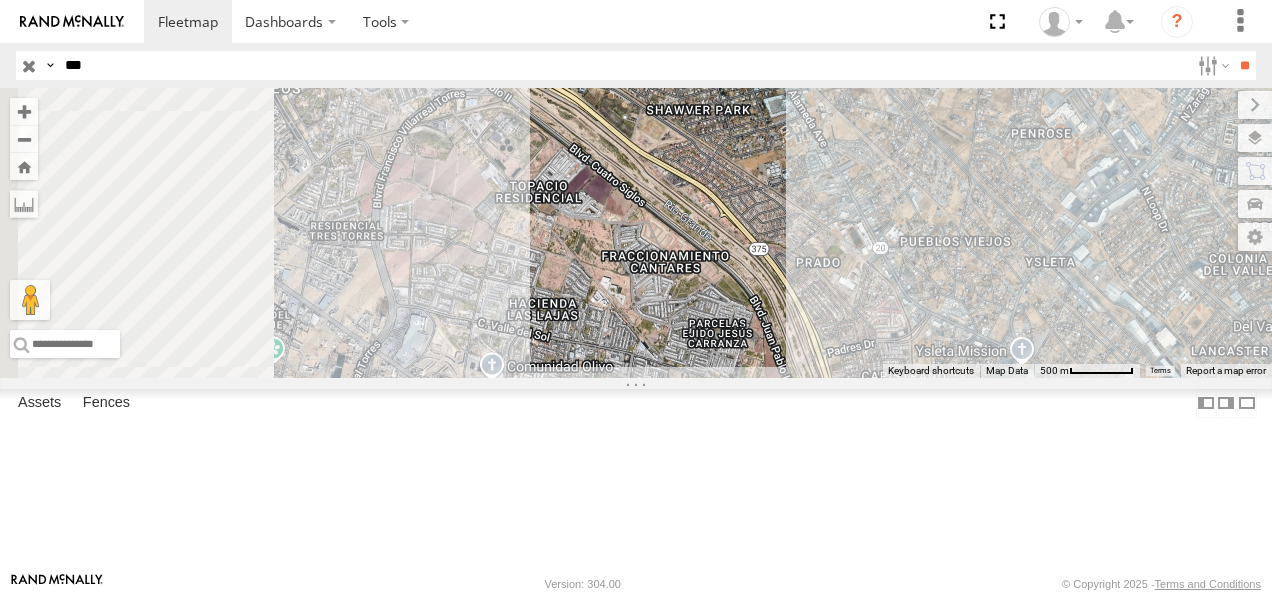 drag, startPoint x: 1063, startPoint y: 240, endPoint x: 1108, endPoint y: 348, distance: 117 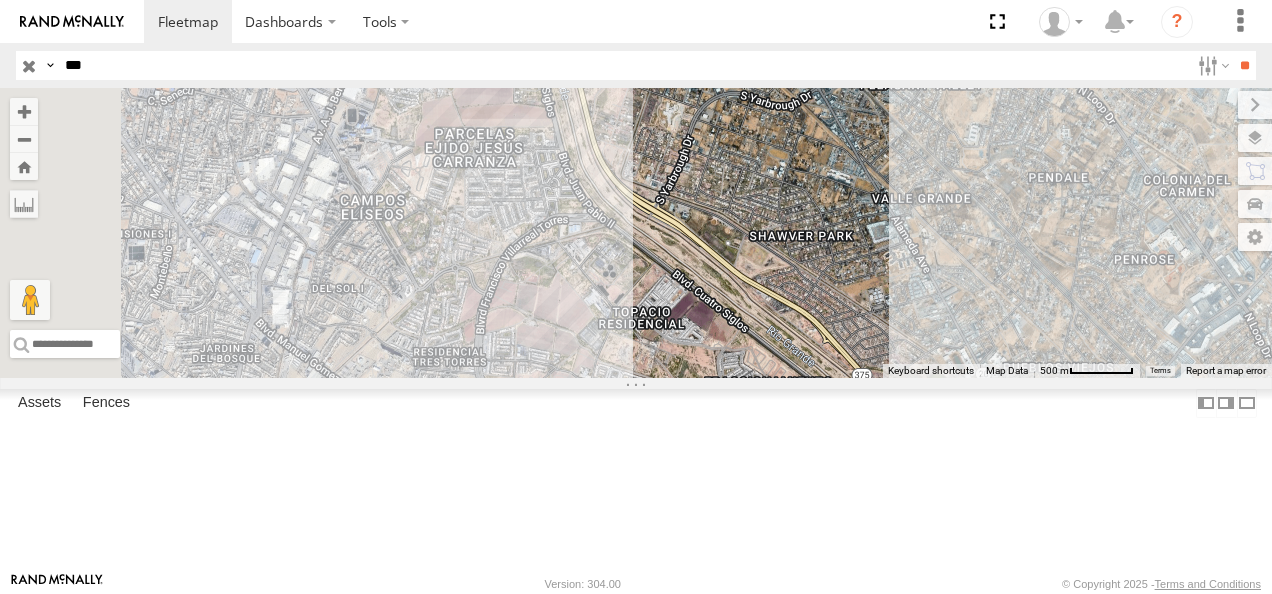 drag, startPoint x: 1022, startPoint y: 275, endPoint x: 1109, endPoint y: 372, distance: 130.29965 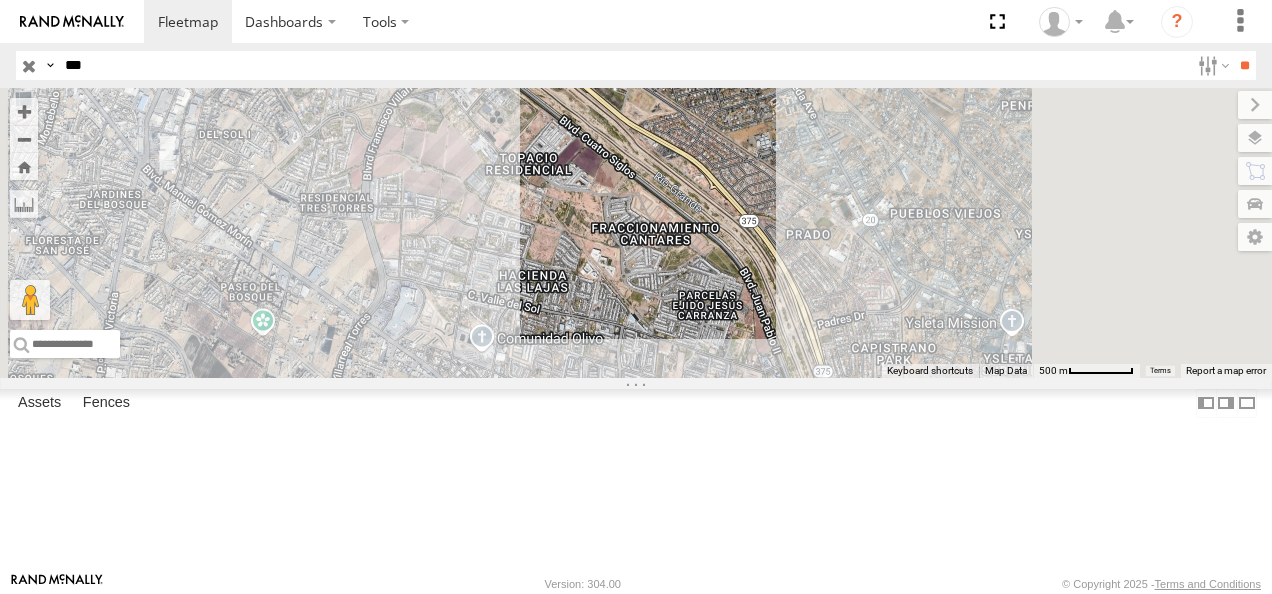 drag, startPoint x: 960, startPoint y: 288, endPoint x: 832, endPoint y: 117, distance: 213.6001 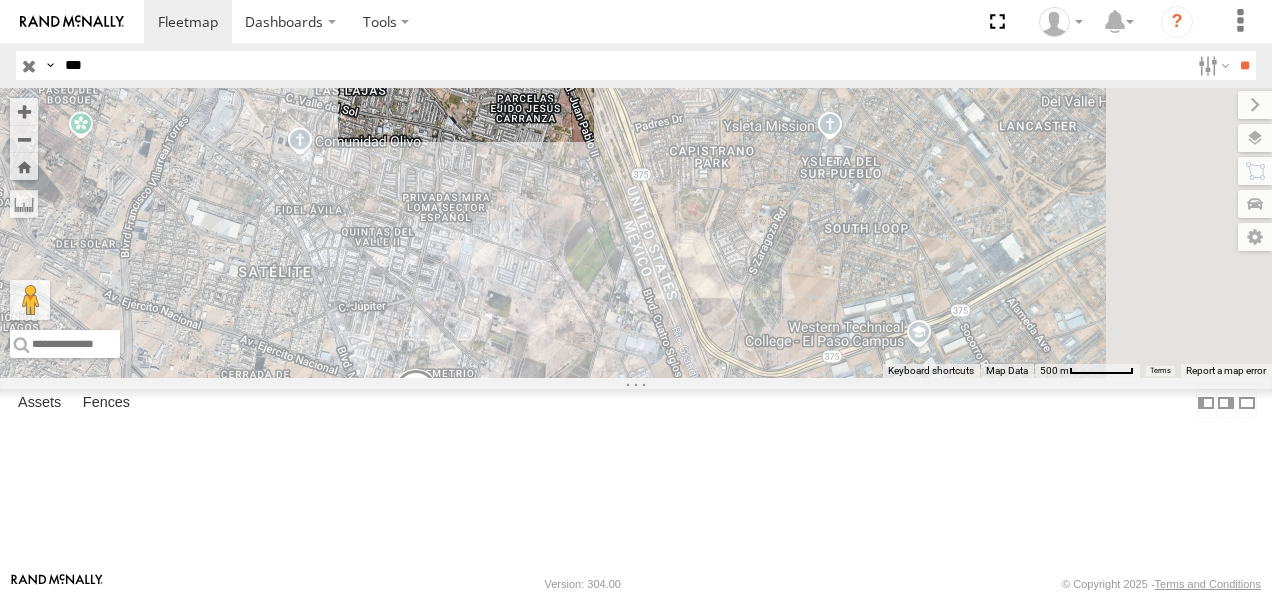 drag, startPoint x: 1046, startPoint y: 342, endPoint x: 883, endPoint y: 127, distance: 269.80362 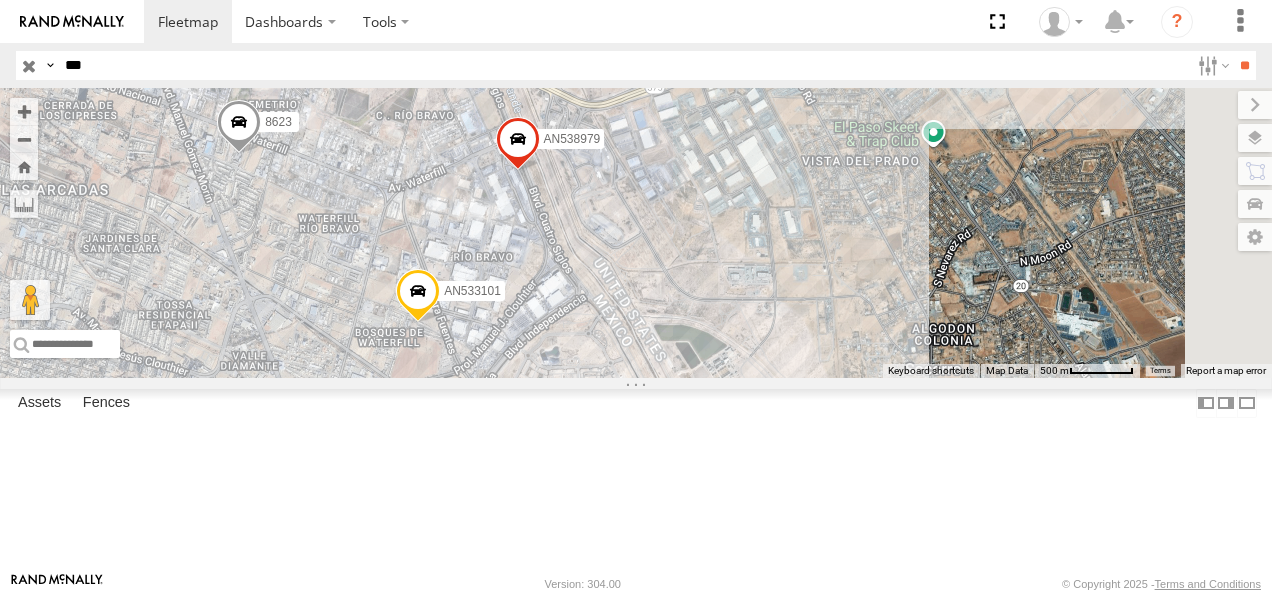 drag, startPoint x: 990, startPoint y: 292, endPoint x: 1013, endPoint y: 282, distance: 25.079872 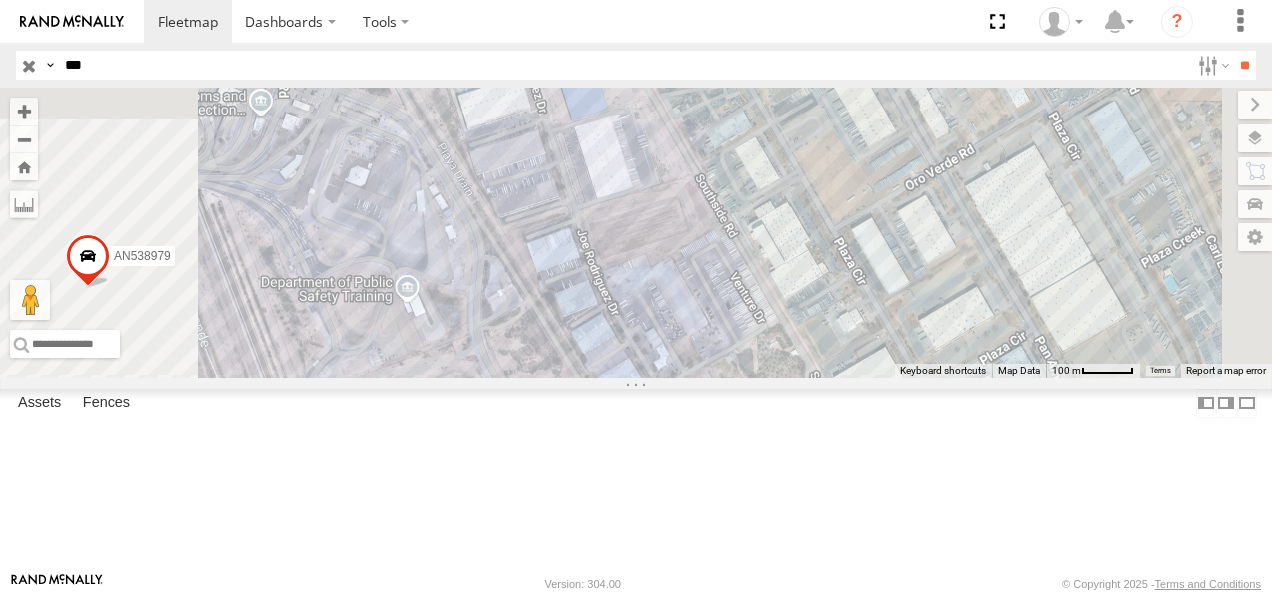 drag, startPoint x: 863, startPoint y: 231, endPoint x: 959, endPoint y: 302, distance: 119.40268 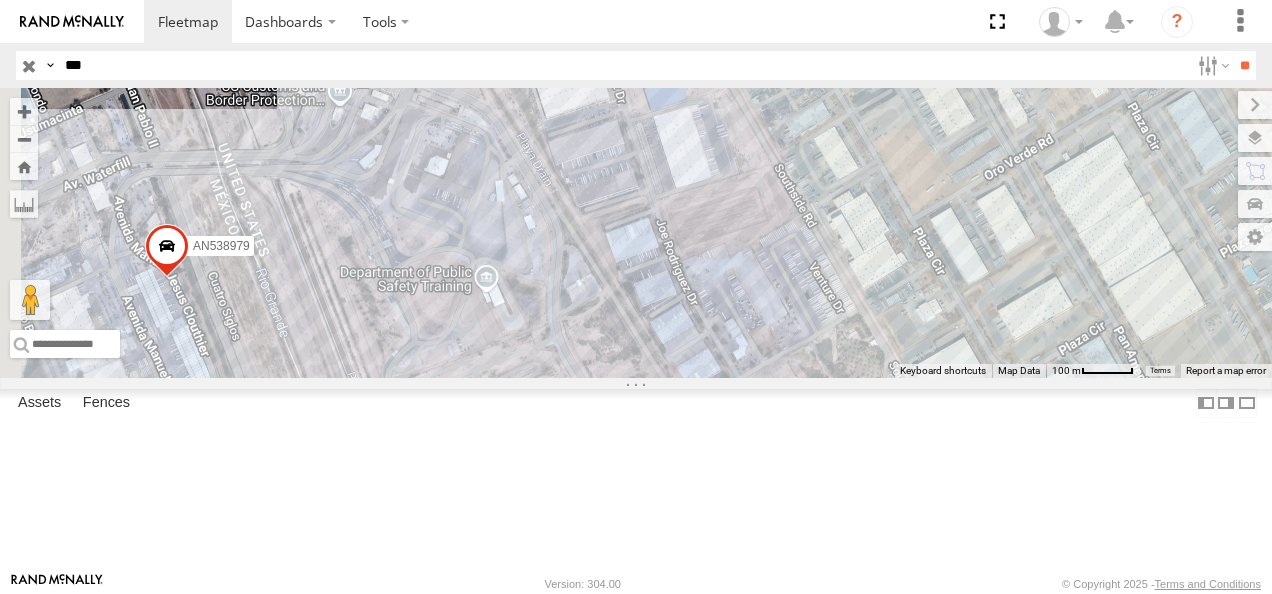 drag, startPoint x: 980, startPoint y: 393, endPoint x: 1042, endPoint y: 356, distance: 72.20111 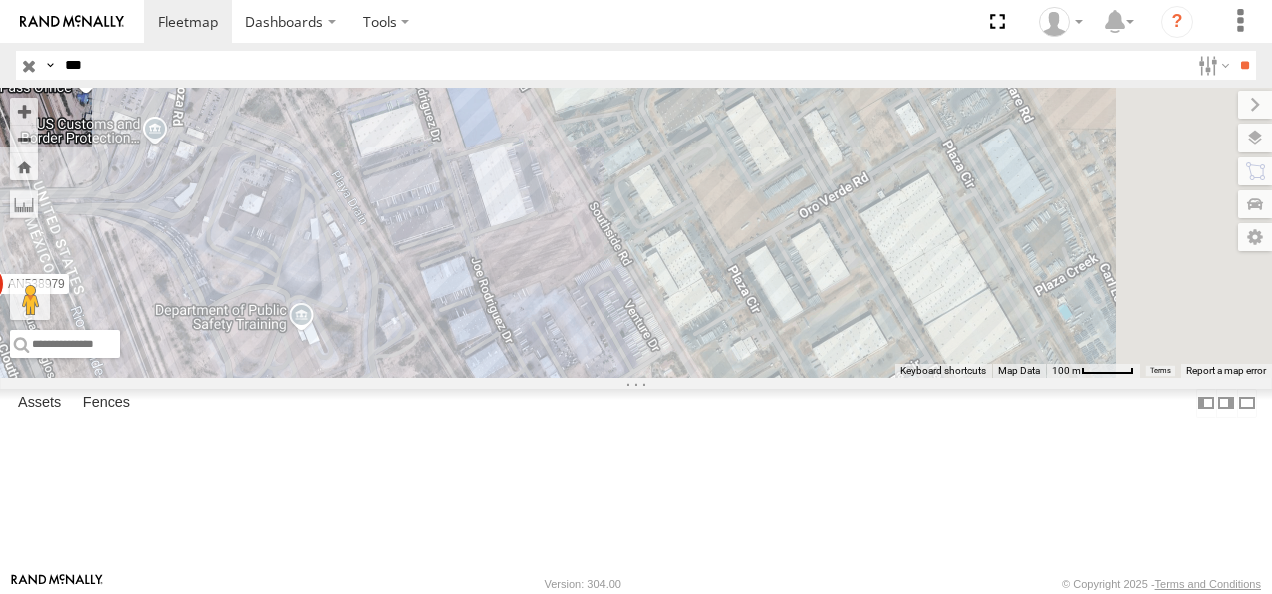 drag, startPoint x: 1178, startPoint y: 372, endPoint x: 989, endPoint y: 410, distance: 192.78226 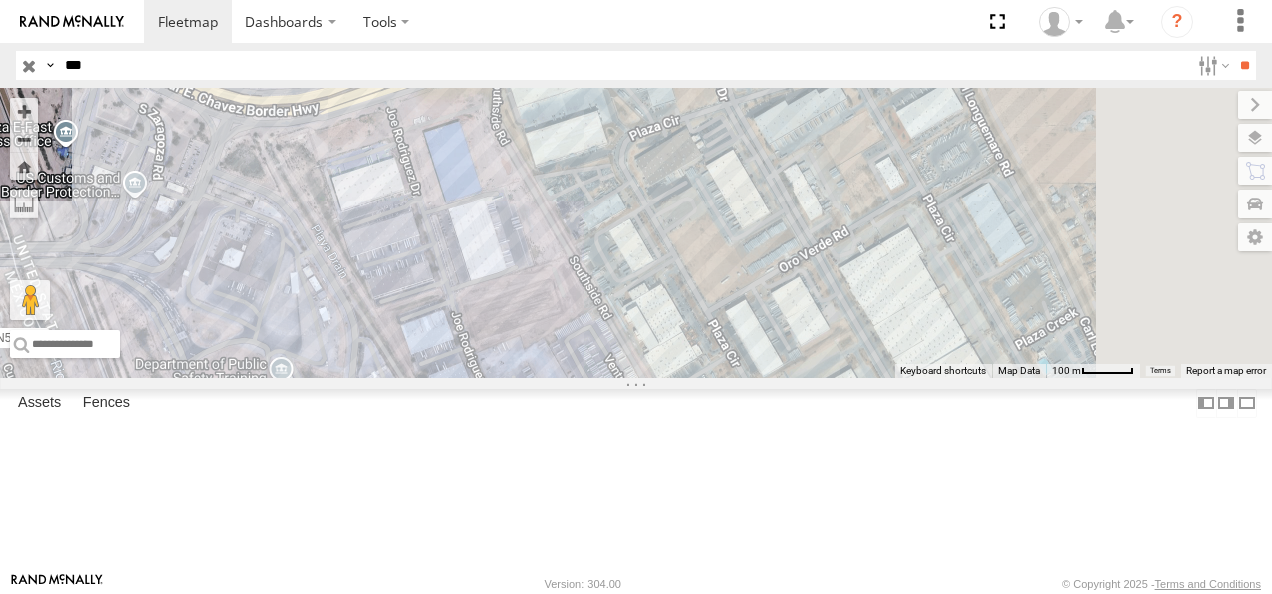 drag, startPoint x: 1134, startPoint y: 272, endPoint x: 1112, endPoint y: 328, distance: 60.166435 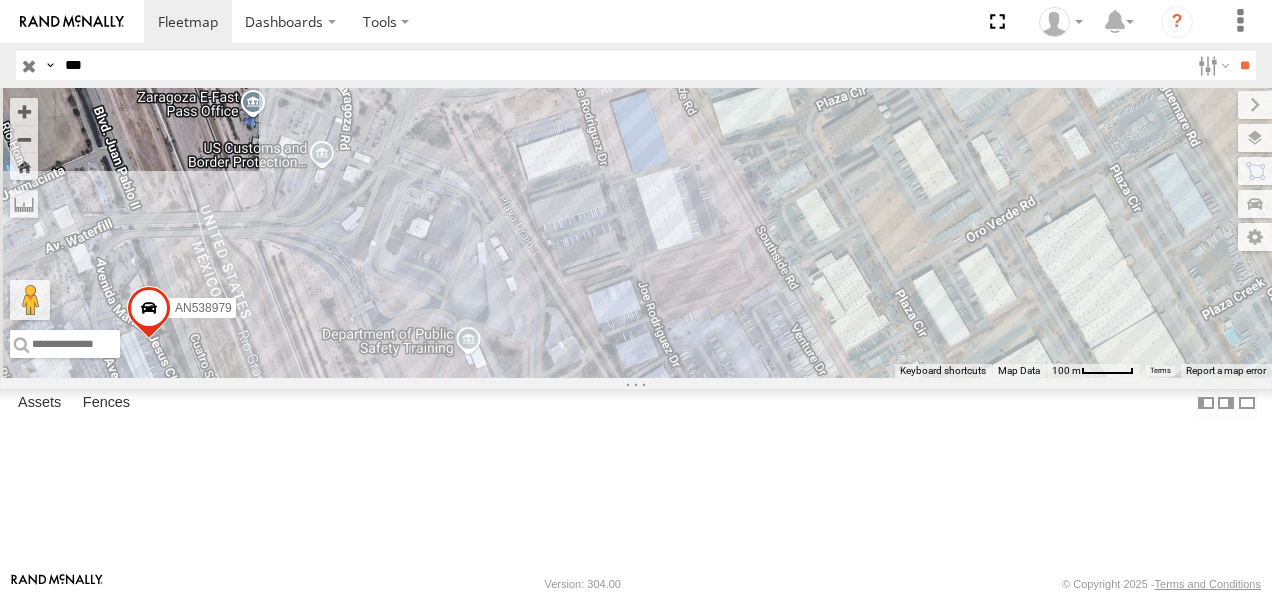 drag, startPoint x: 885, startPoint y: 330, endPoint x: 1097, endPoint y: 247, distance: 227.66862 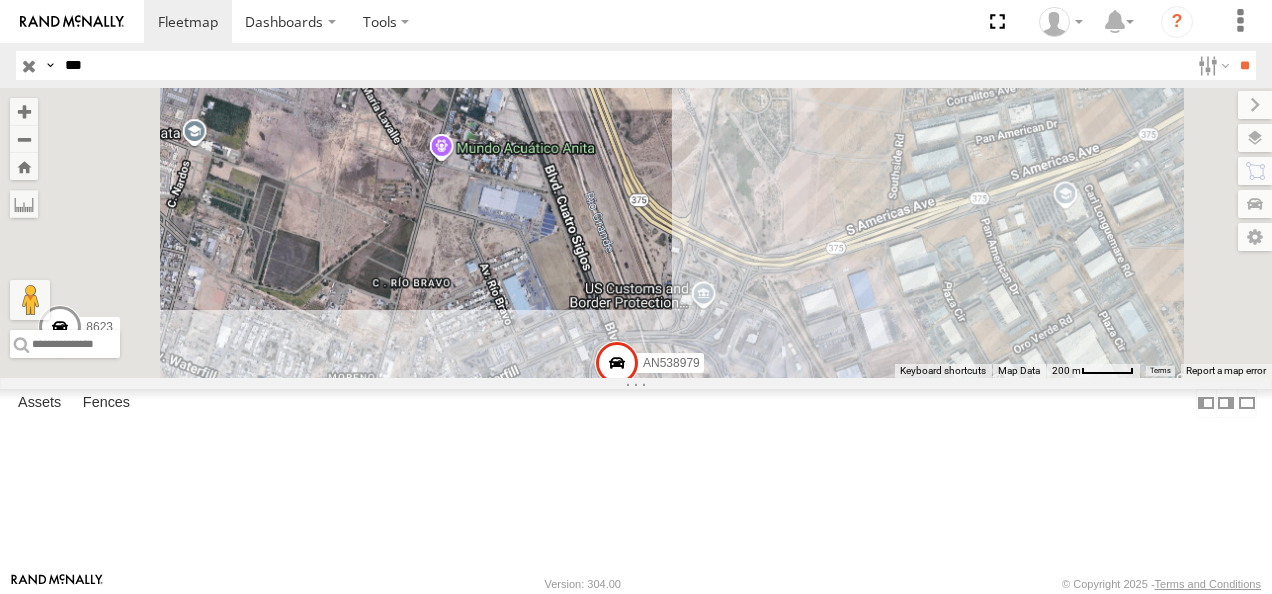 drag, startPoint x: 883, startPoint y: 244, endPoint x: 1010, endPoint y: 441, distance: 234.38857 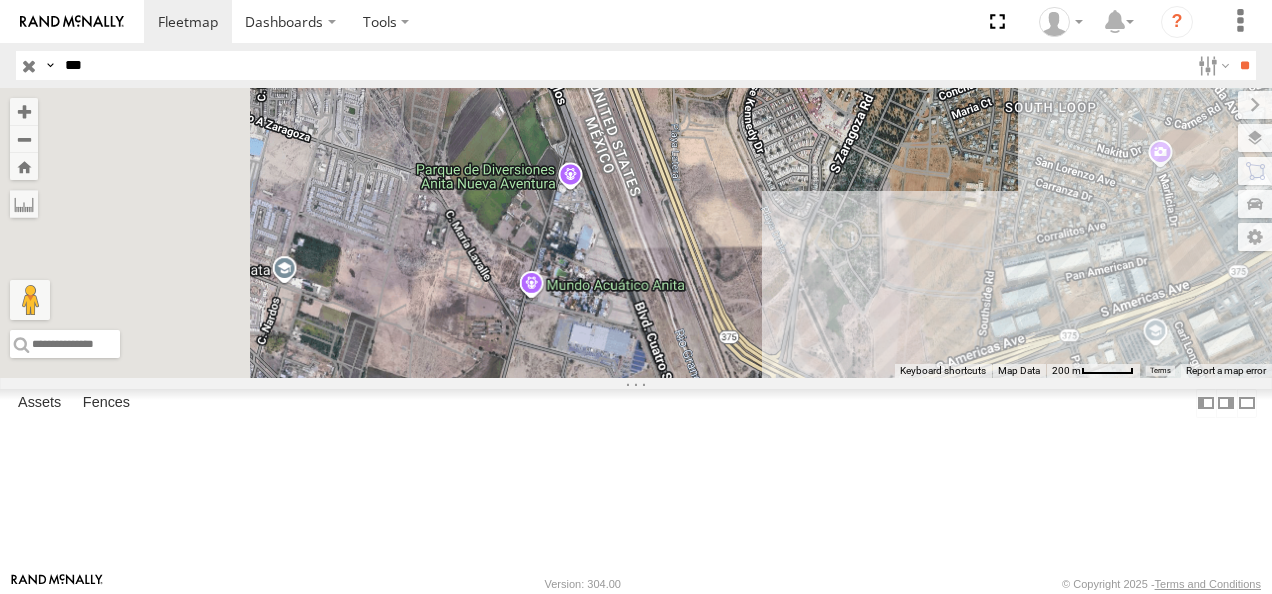 drag, startPoint x: 982, startPoint y: 281, endPoint x: 1088, endPoint y: 454, distance: 202.8916 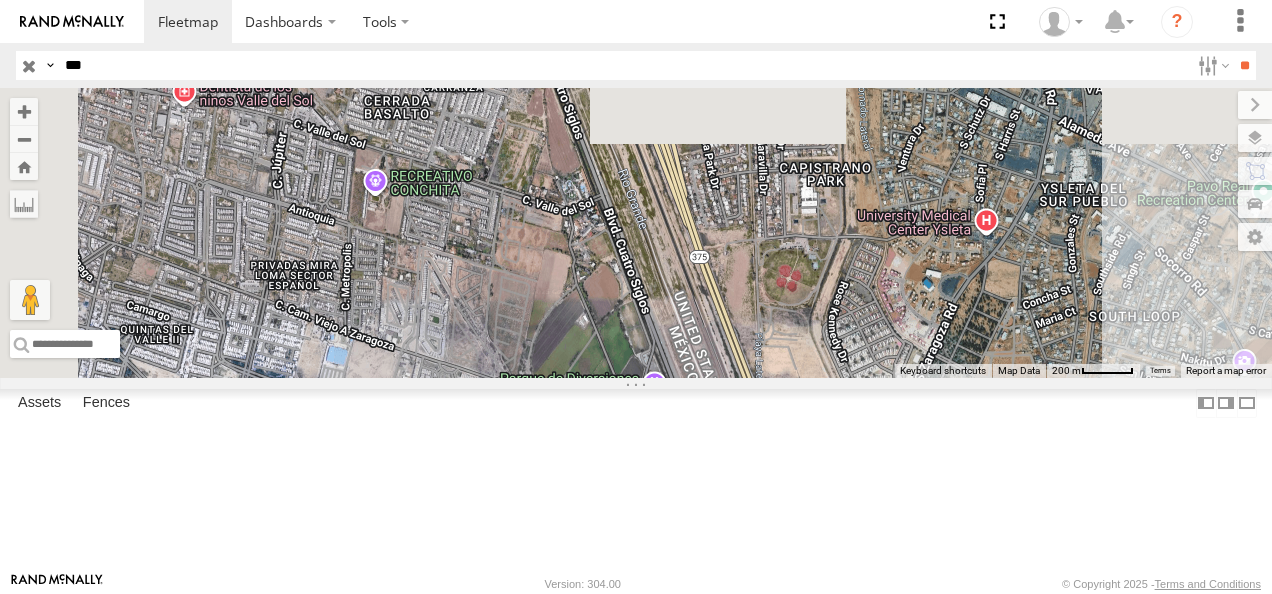 drag, startPoint x: 996, startPoint y: 298, endPoint x: 1048, endPoint y: 451, distance: 161.59517 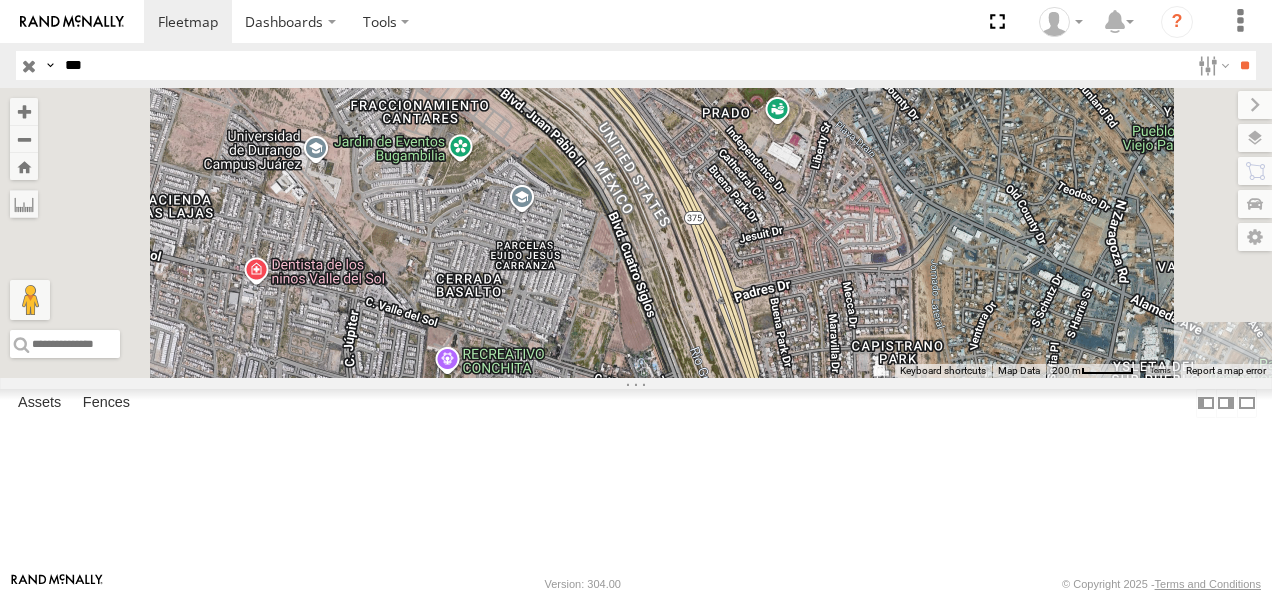 drag, startPoint x: 983, startPoint y: 284, endPoint x: 1065, endPoint y: 480, distance: 212.46176 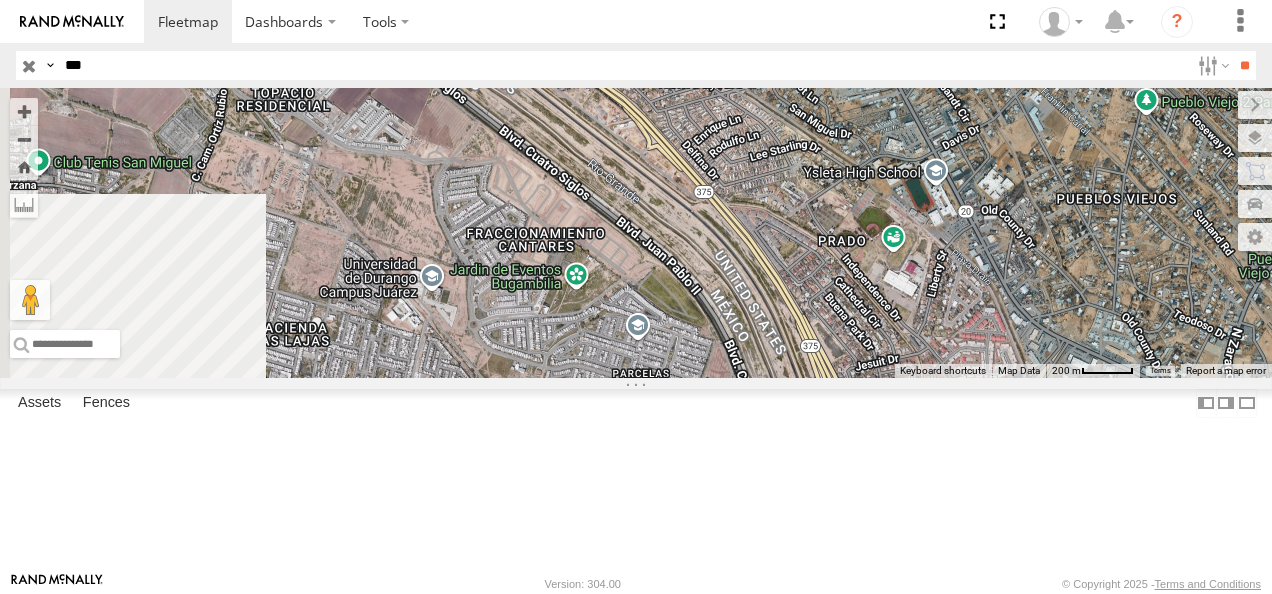 drag, startPoint x: 1010, startPoint y: 299, endPoint x: 1129, endPoint y: 435, distance: 180.71248 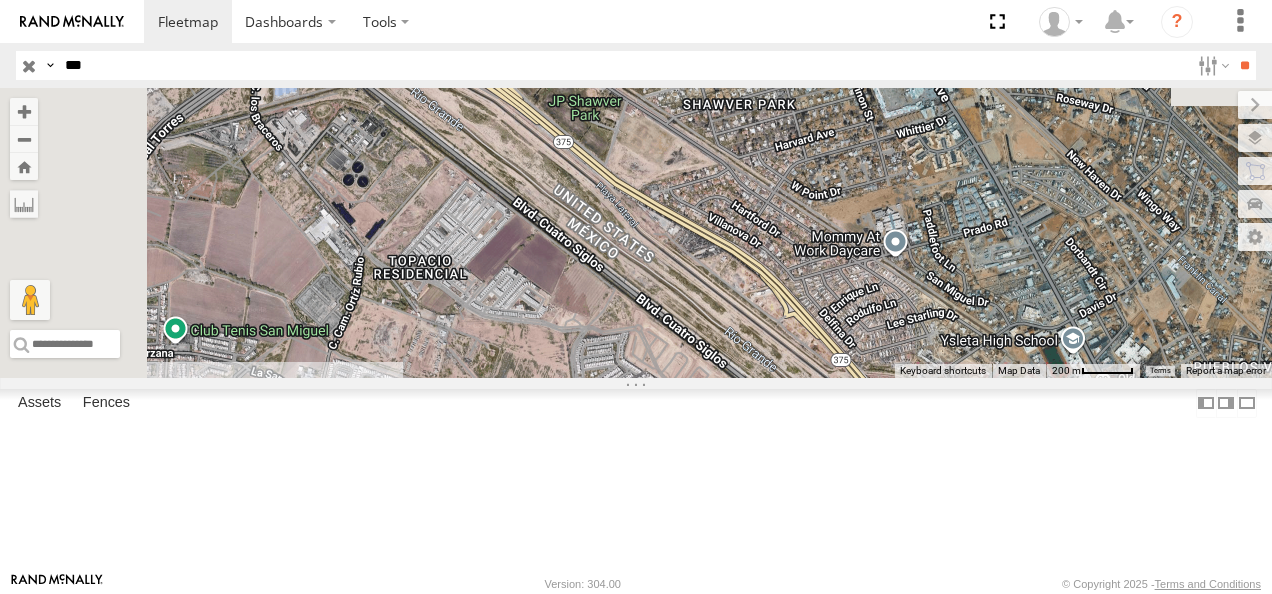 drag, startPoint x: 1014, startPoint y: 297, endPoint x: 1148, endPoint y: 458, distance: 209.46837 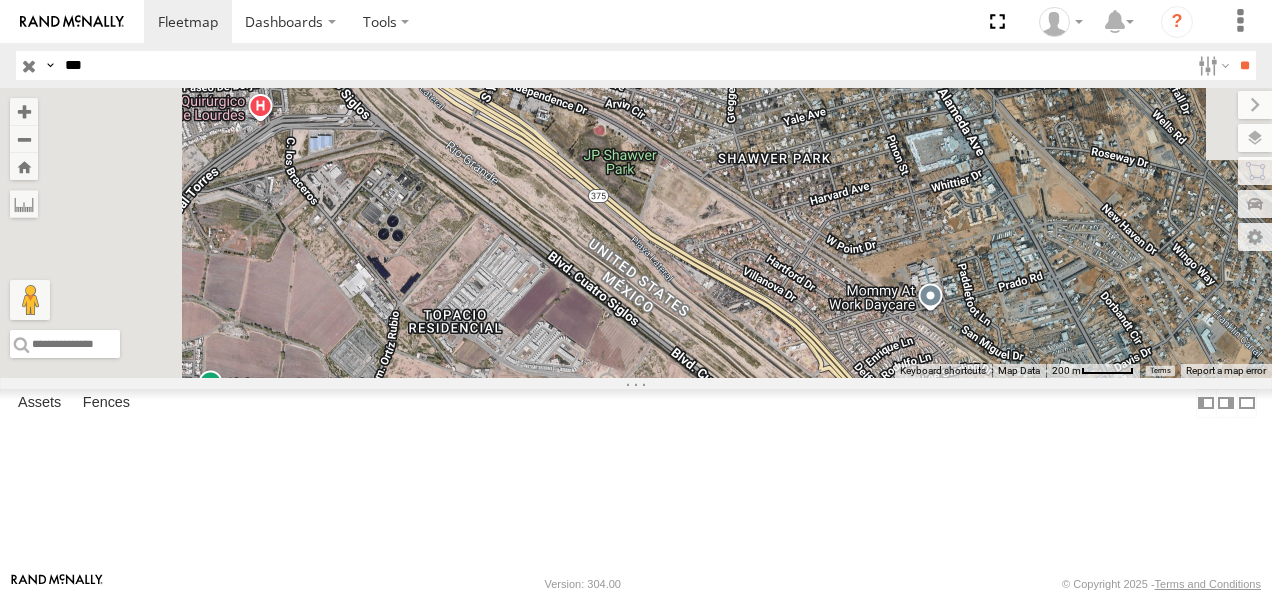 drag, startPoint x: 978, startPoint y: 283, endPoint x: 1016, endPoint y: 342, distance: 70.178345 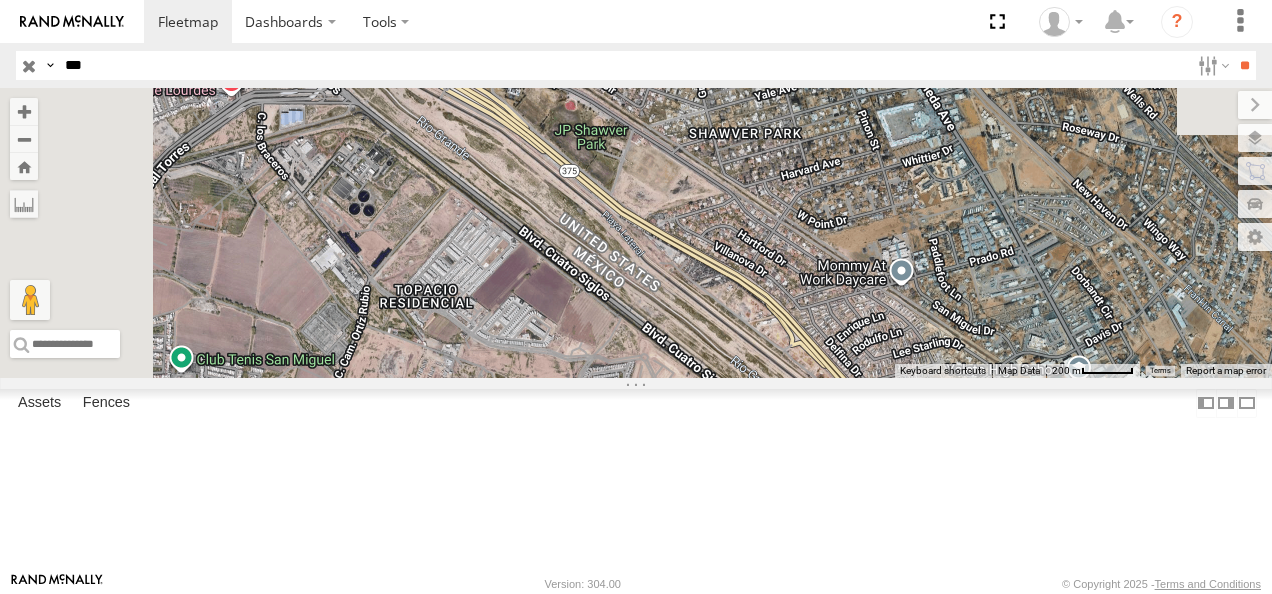 drag, startPoint x: 1016, startPoint y: 342, endPoint x: 866, endPoint y: 201, distance: 205.86646 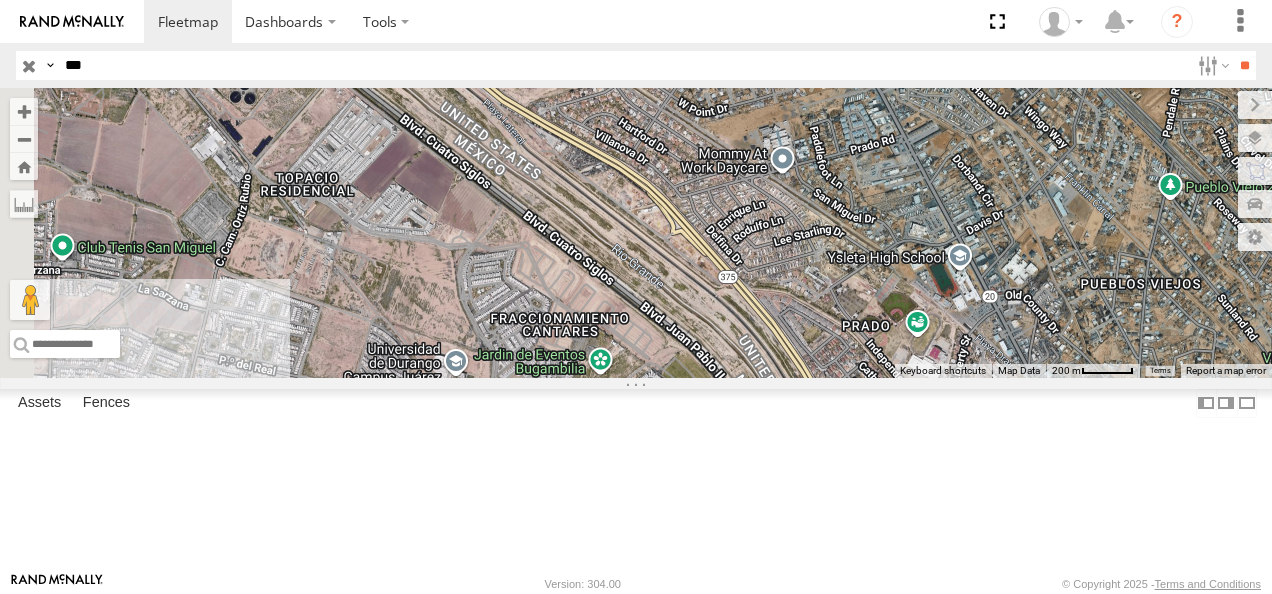 drag, startPoint x: 1052, startPoint y: 400, endPoint x: 878, endPoint y: 215, distance: 253.97047 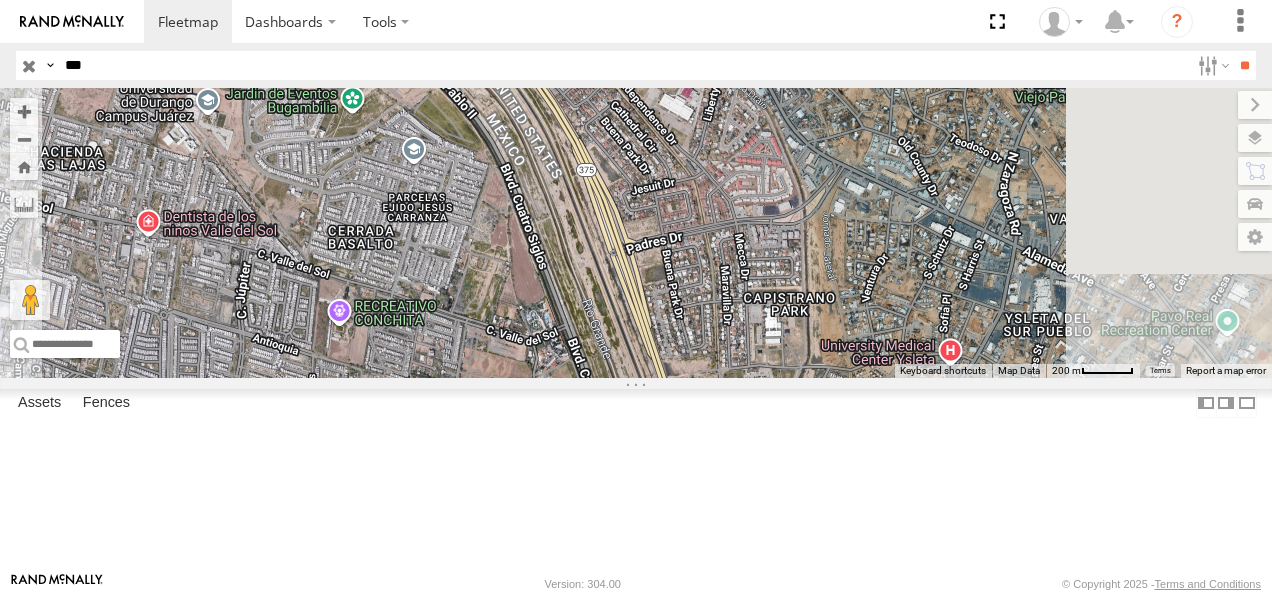 drag, startPoint x: 994, startPoint y: 376, endPoint x: 878, endPoint y: 163, distance: 242.53865 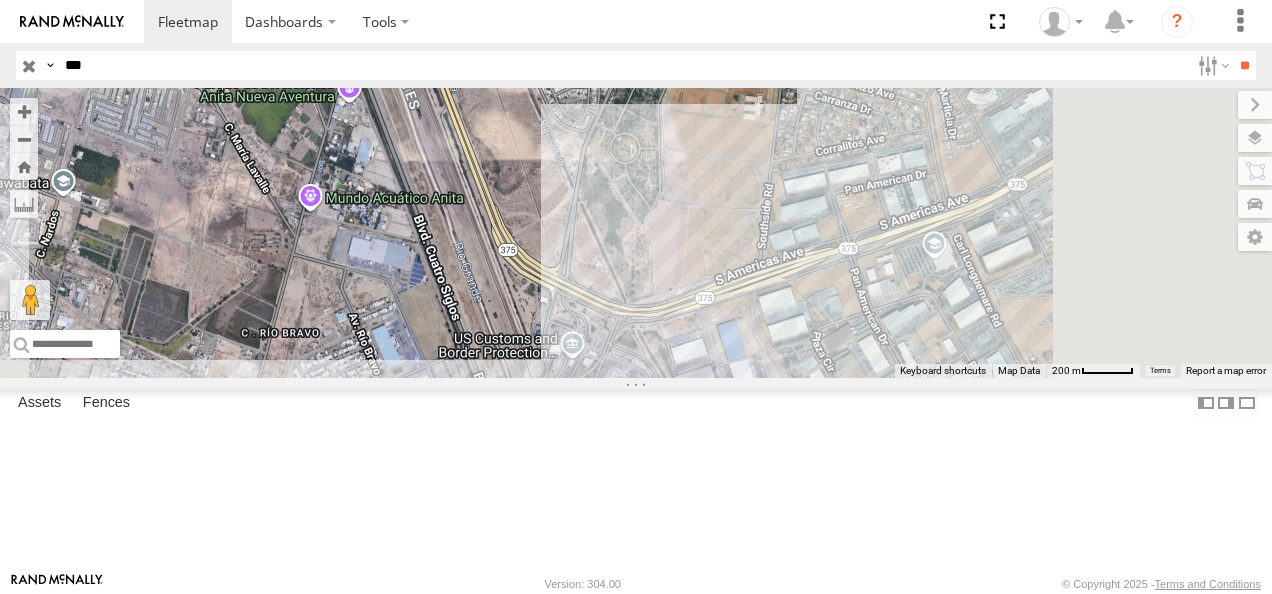 drag, startPoint x: 987, startPoint y: 365, endPoint x: 836, endPoint y: 240, distance: 196.02551 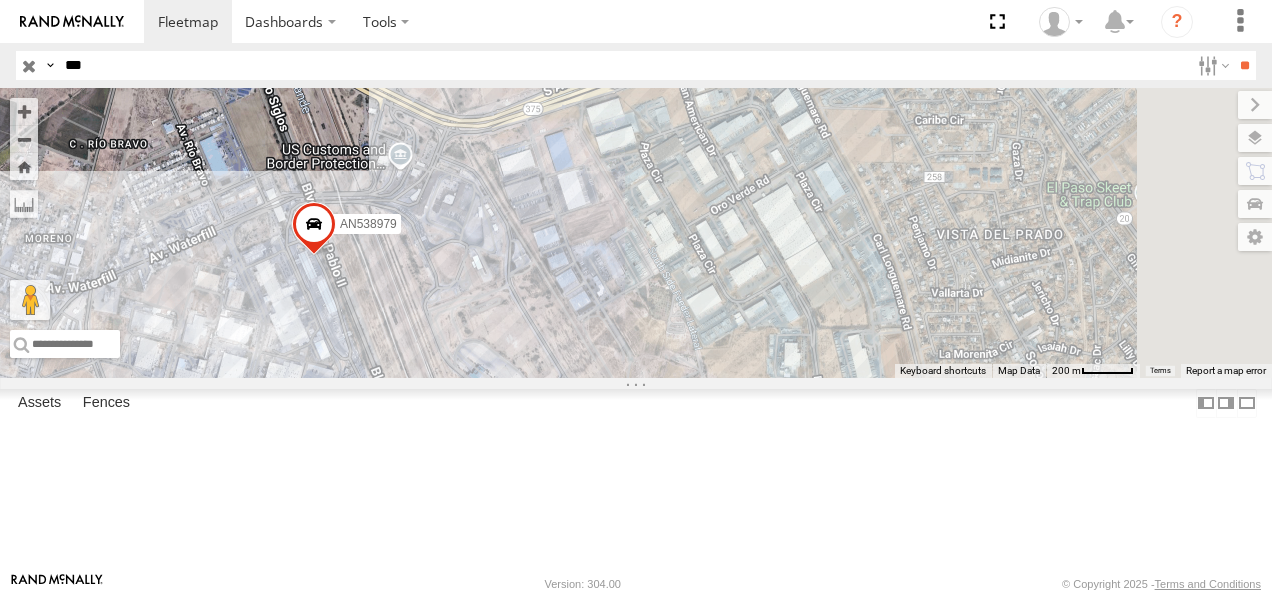 drag, startPoint x: 898, startPoint y: 295, endPoint x: 866, endPoint y: 202, distance: 98.35141 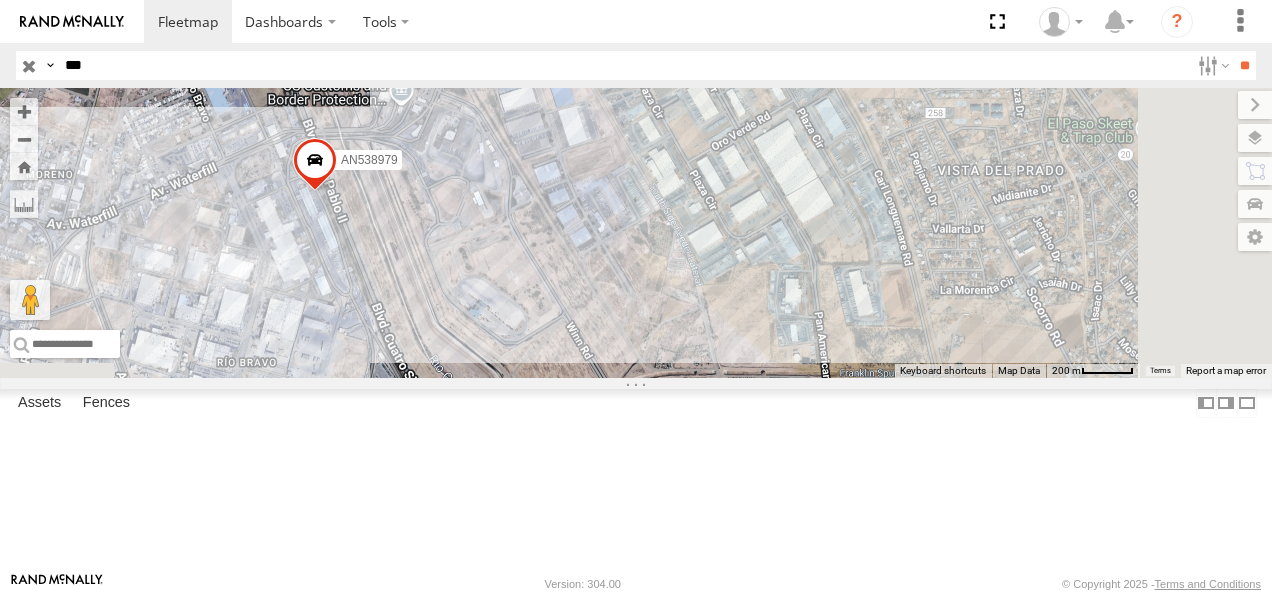 drag, startPoint x: 887, startPoint y: 262, endPoint x: 915, endPoint y: 235, distance: 38.8973 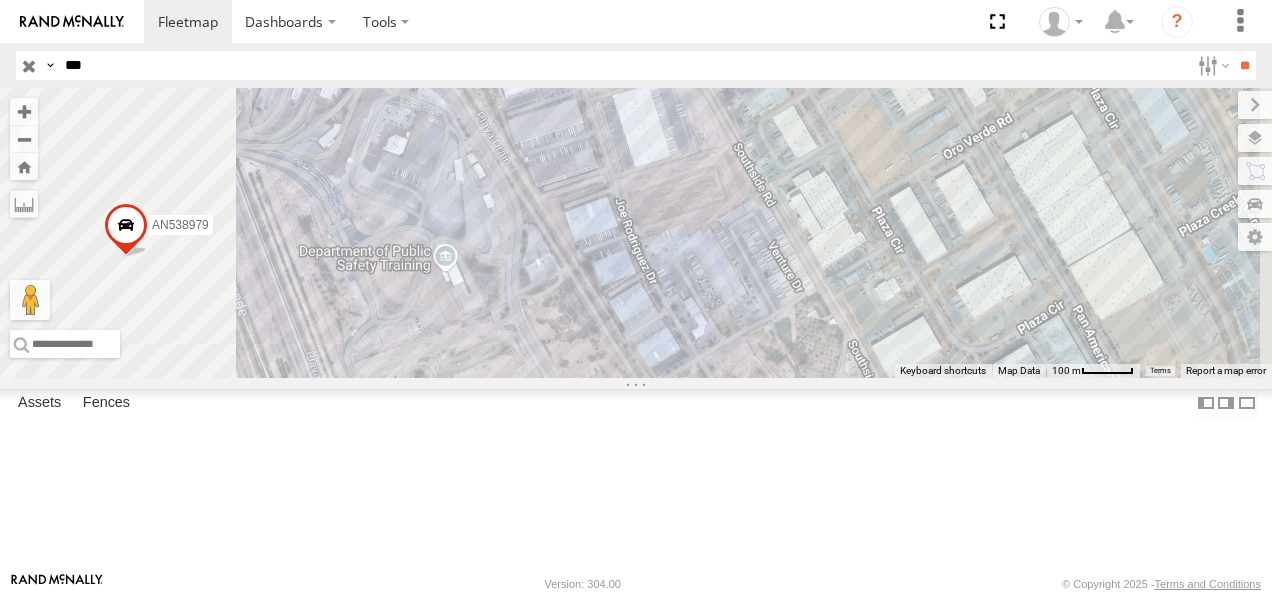 drag, startPoint x: 890, startPoint y: 281, endPoint x: 928, endPoint y: 338, distance: 68.50548 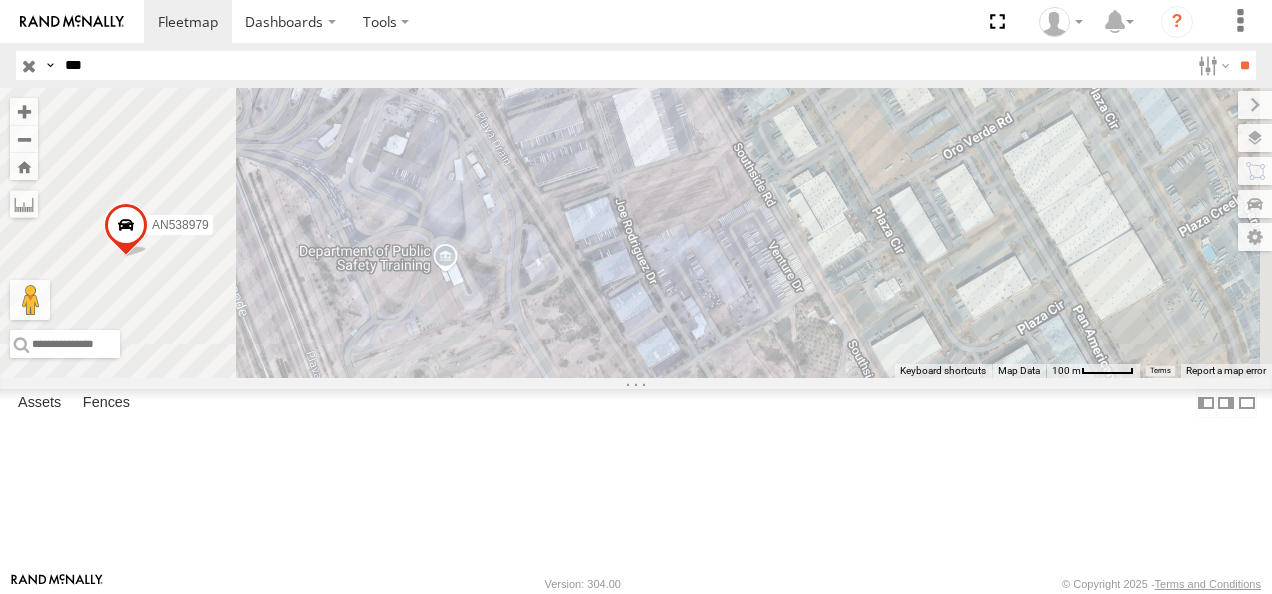 click on "***" at bounding box center (623, 65) 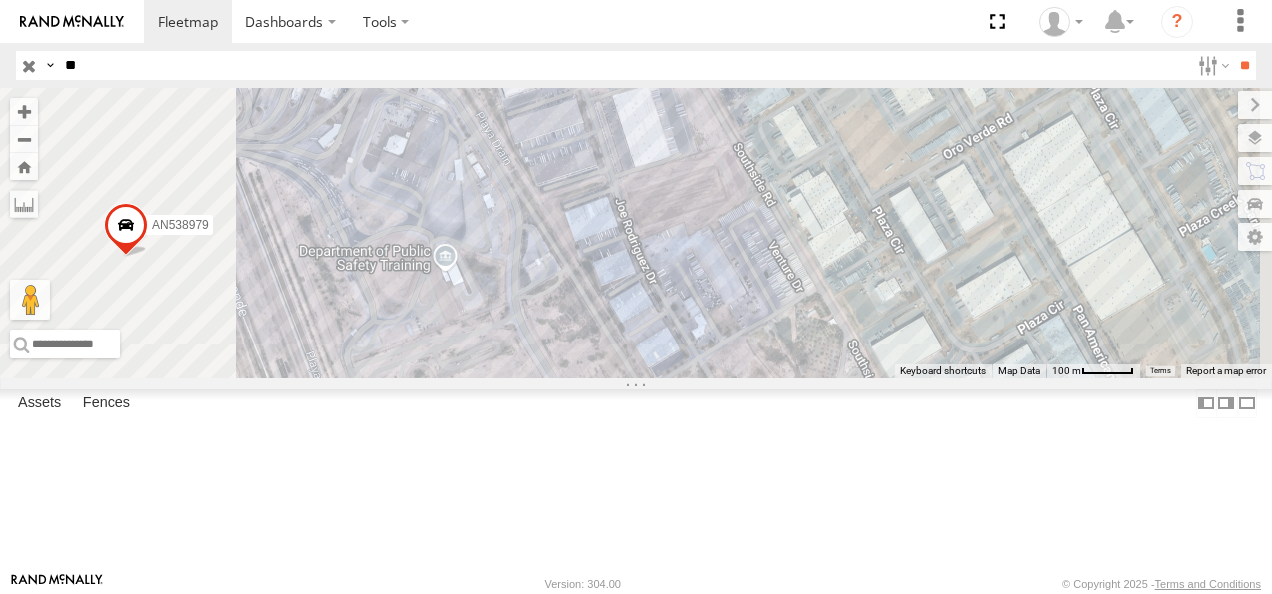 type on "*" 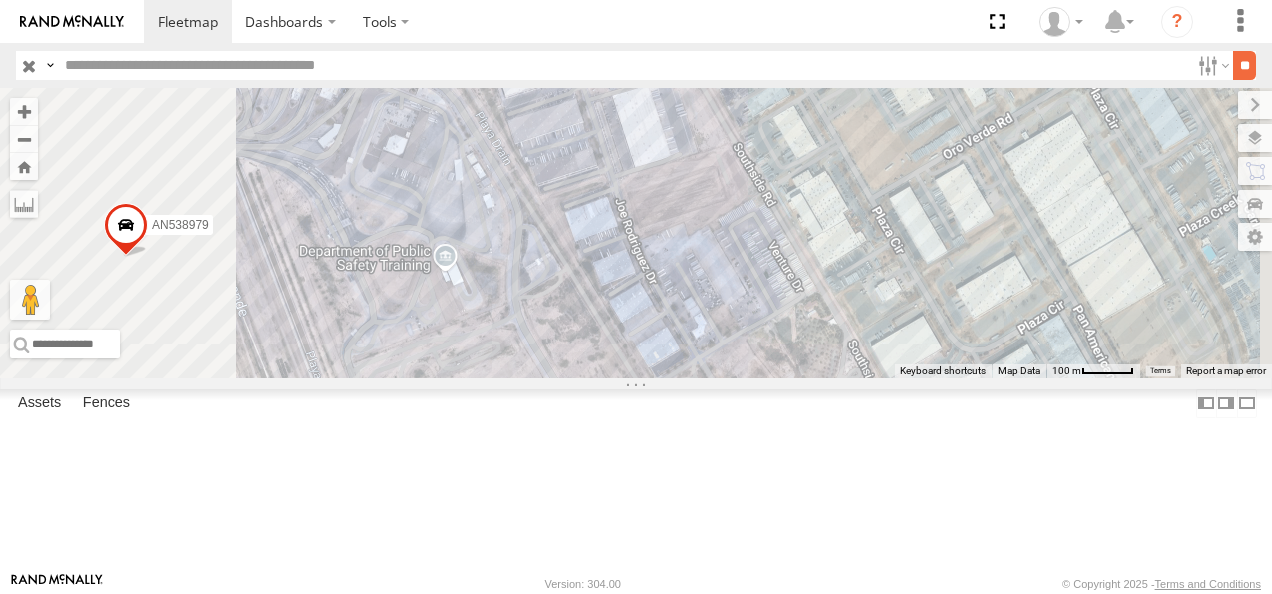 type 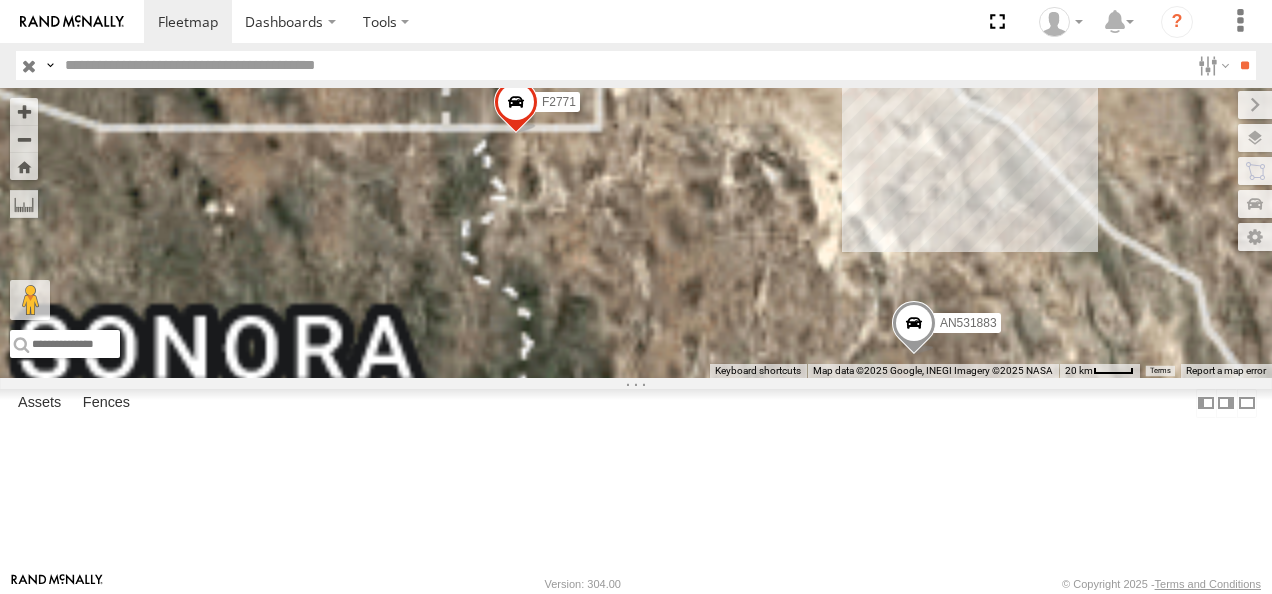 drag, startPoint x: 900, startPoint y: 158, endPoint x: 712, endPoint y: 514, distance: 402.5916 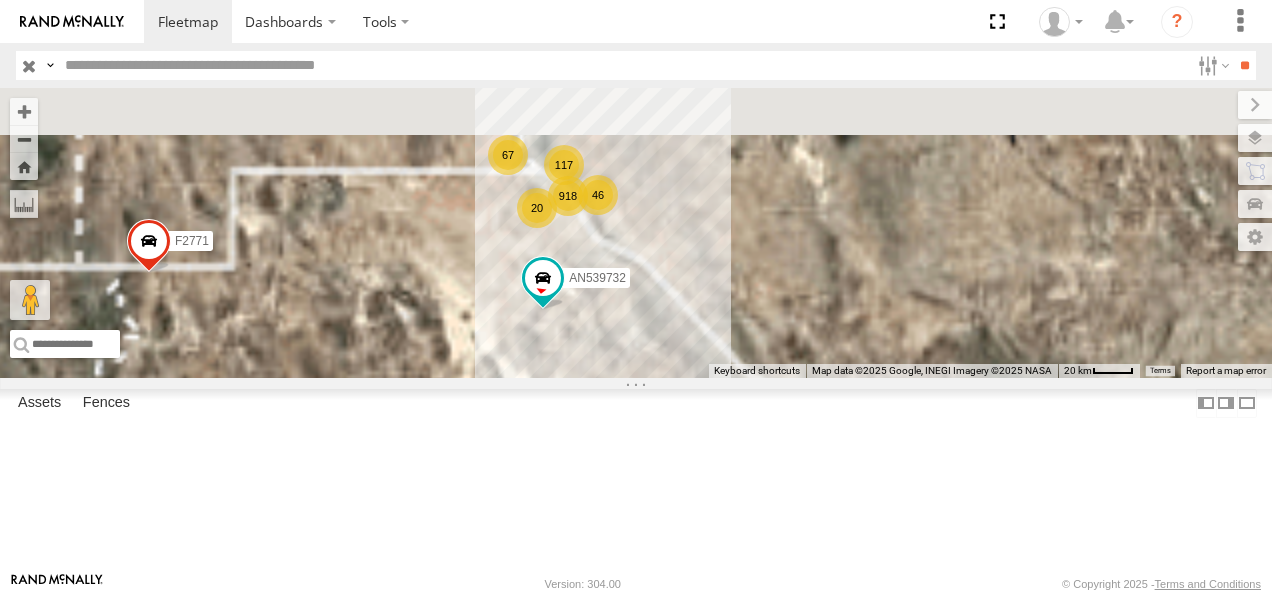 drag, startPoint x: 935, startPoint y: 278, endPoint x: 693, endPoint y: 390, distance: 266.66083 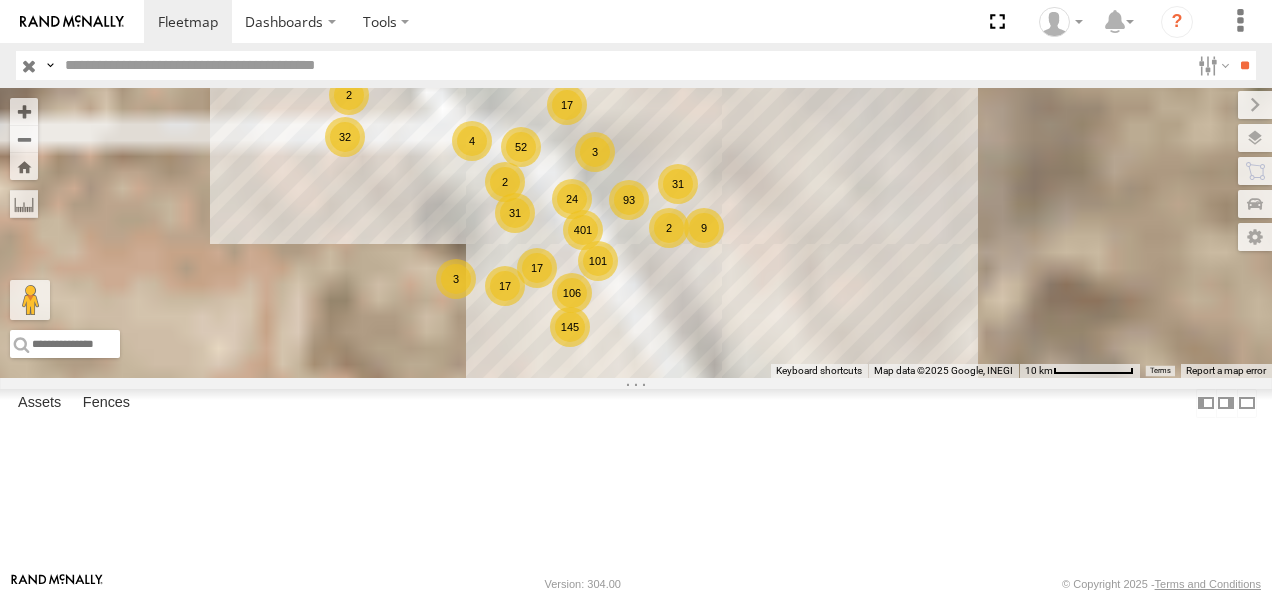 drag, startPoint x: 841, startPoint y: 304, endPoint x: 868, endPoint y: 488, distance: 185.97043 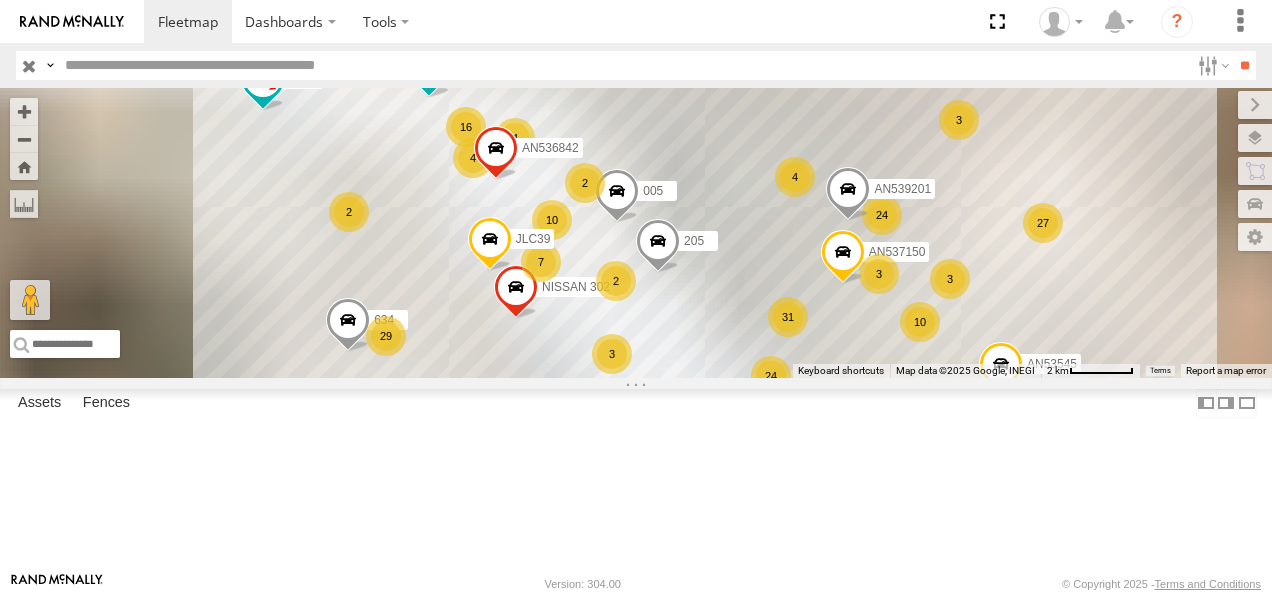 drag, startPoint x: 832, startPoint y: 295, endPoint x: 861, endPoint y: 461, distance: 168.5141 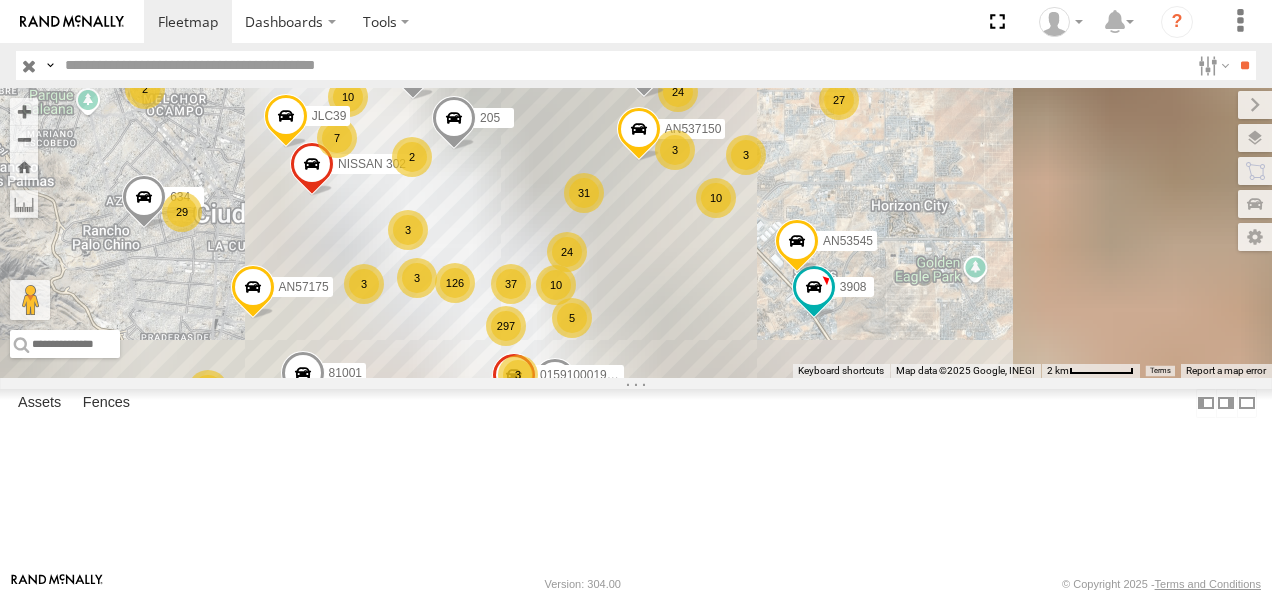 drag, startPoint x: 997, startPoint y: 407, endPoint x: 763, endPoint y: 262, distance: 275.28348 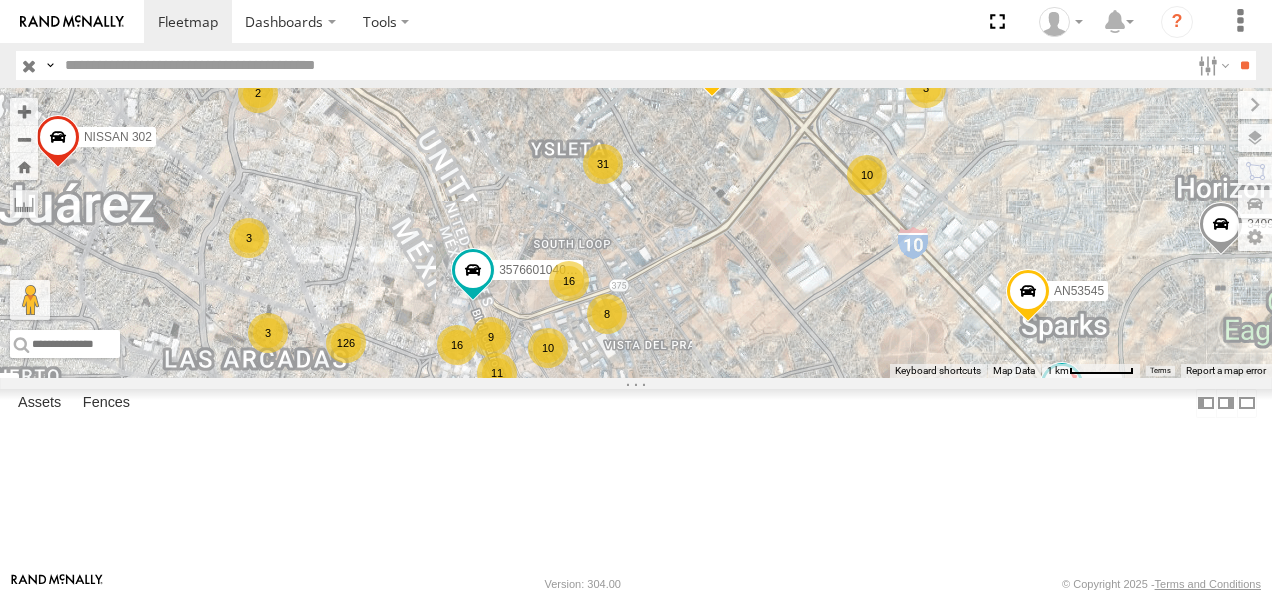drag, startPoint x: 806, startPoint y: 316, endPoint x: 805, endPoint y: 285, distance: 31.016125 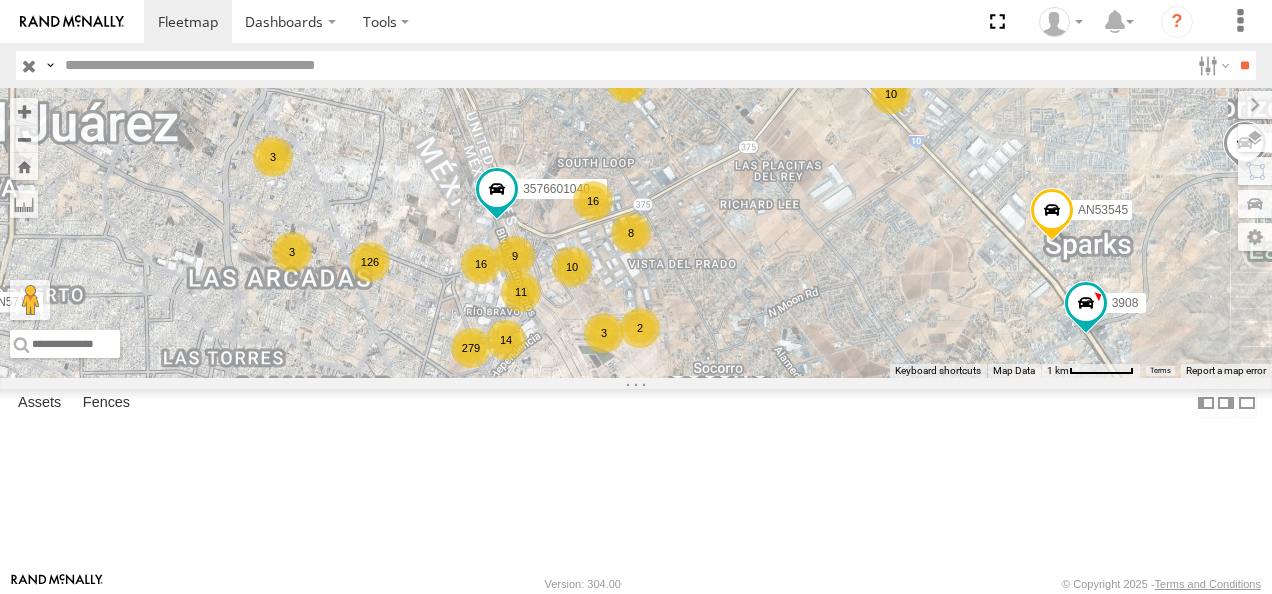 drag, startPoint x: 809, startPoint y: 296, endPoint x: 840, endPoint y: 237, distance: 66.64833 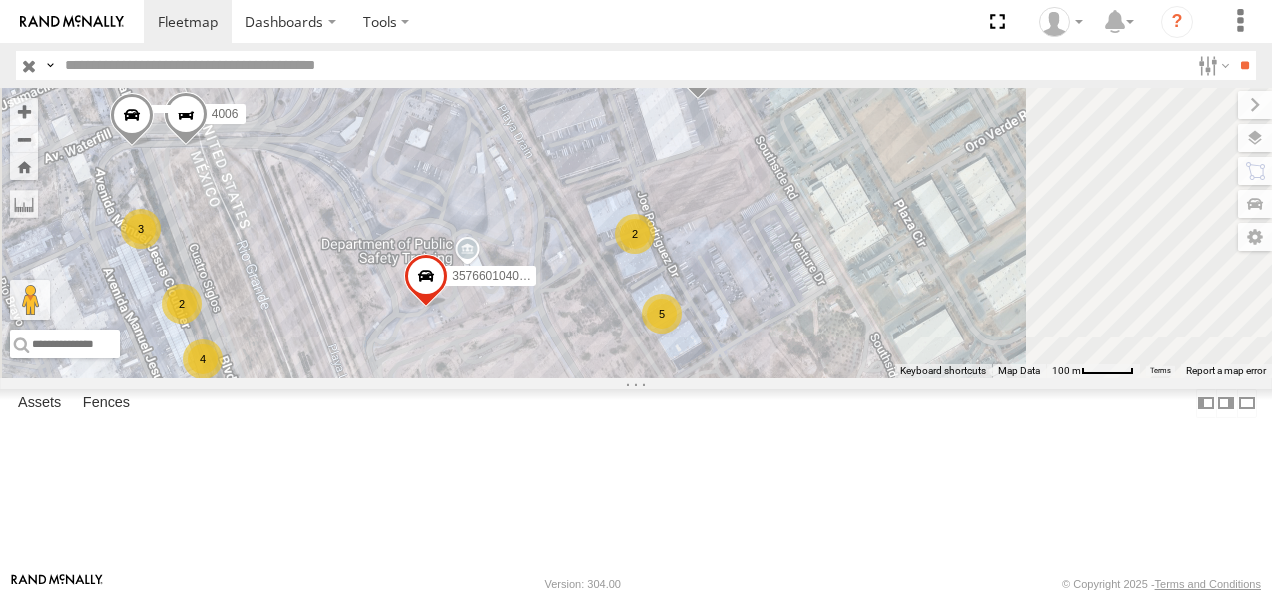 drag, startPoint x: 941, startPoint y: 386, endPoint x: 838, endPoint y: 430, distance: 112.00446 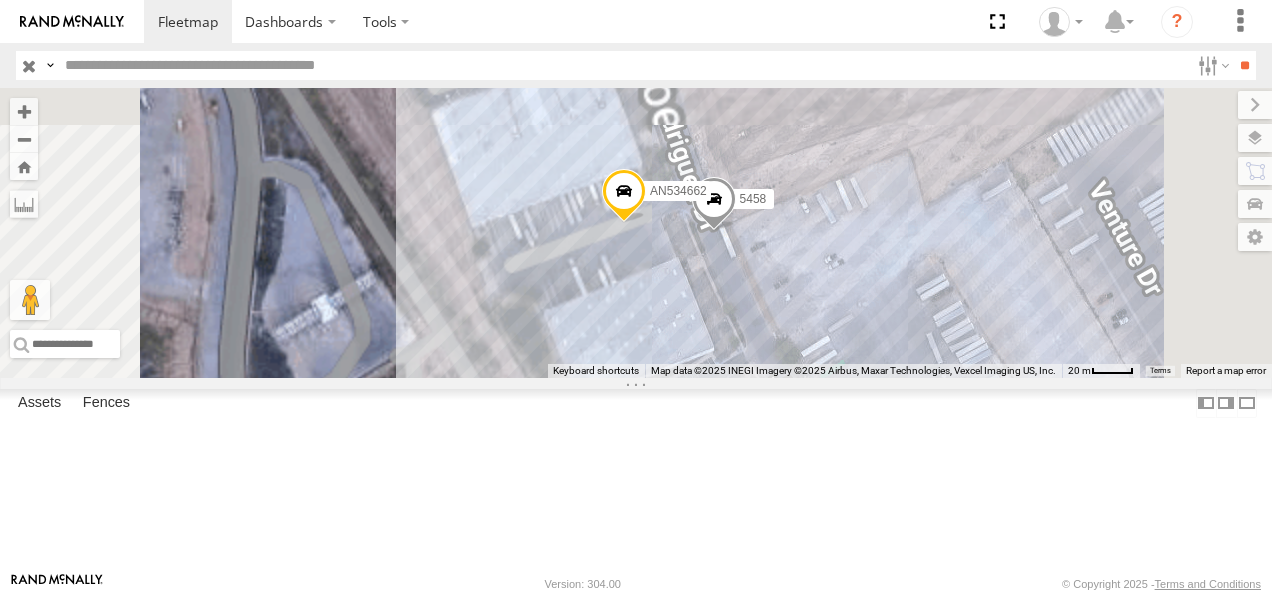 drag, startPoint x: 875, startPoint y: 241, endPoint x: 833, endPoint y: 432, distance: 195.5633 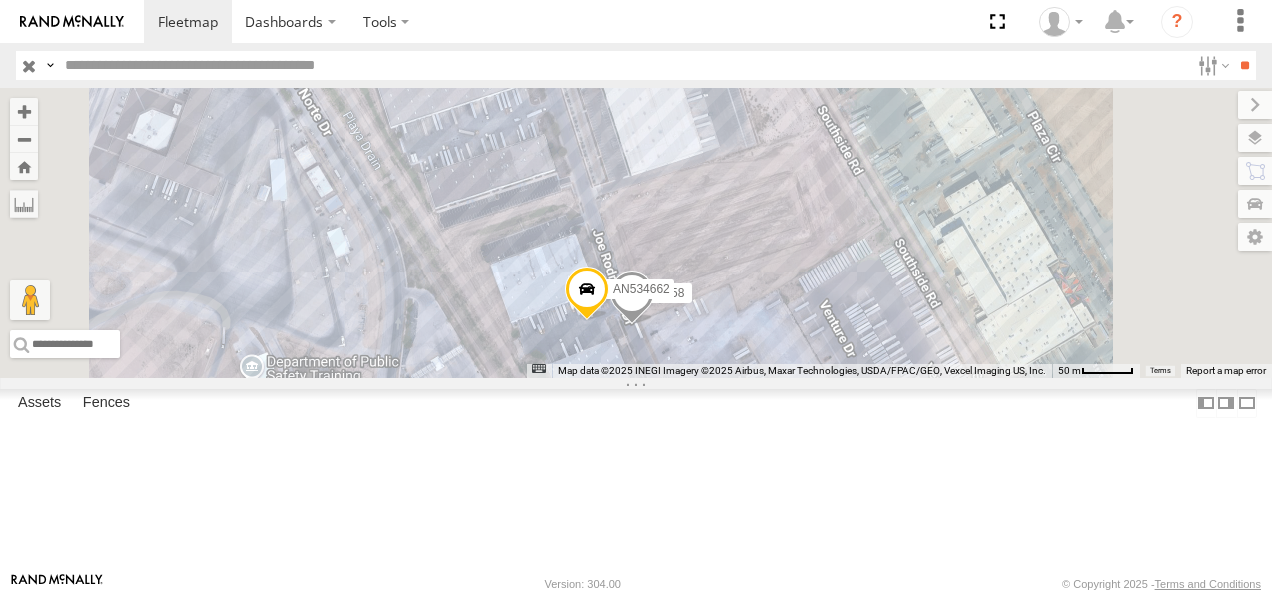 drag, startPoint x: 911, startPoint y: 354, endPoint x: 854, endPoint y: 457, distance: 117.72001 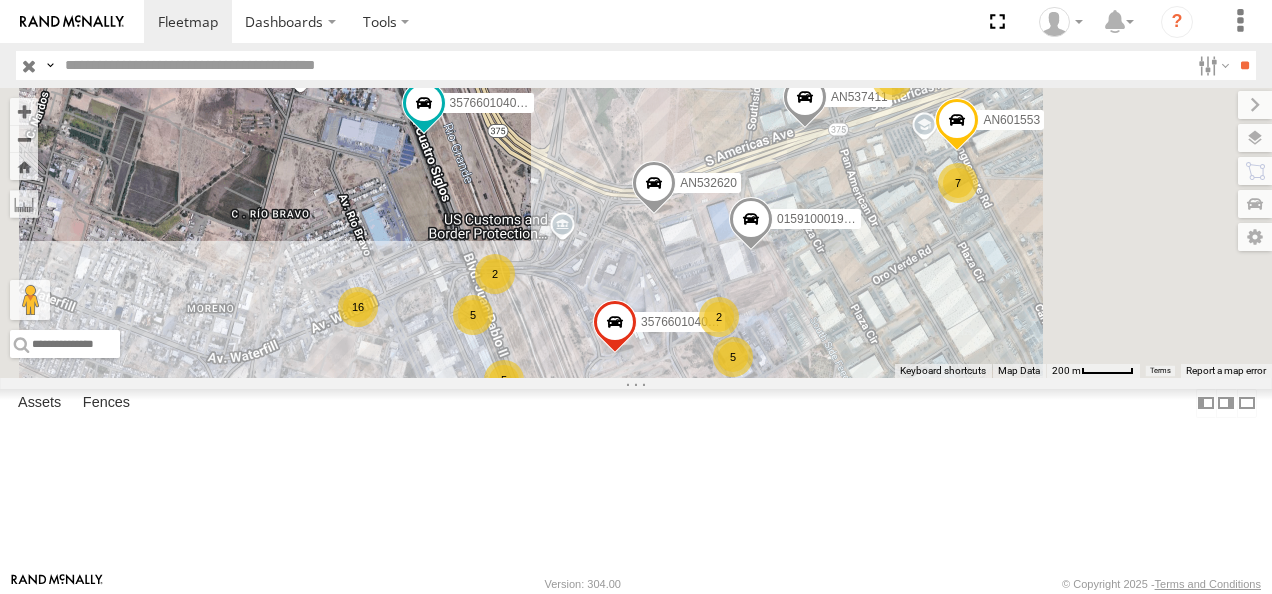 drag, startPoint x: 944, startPoint y: 306, endPoint x: 886, endPoint y: 369, distance: 85.632935 